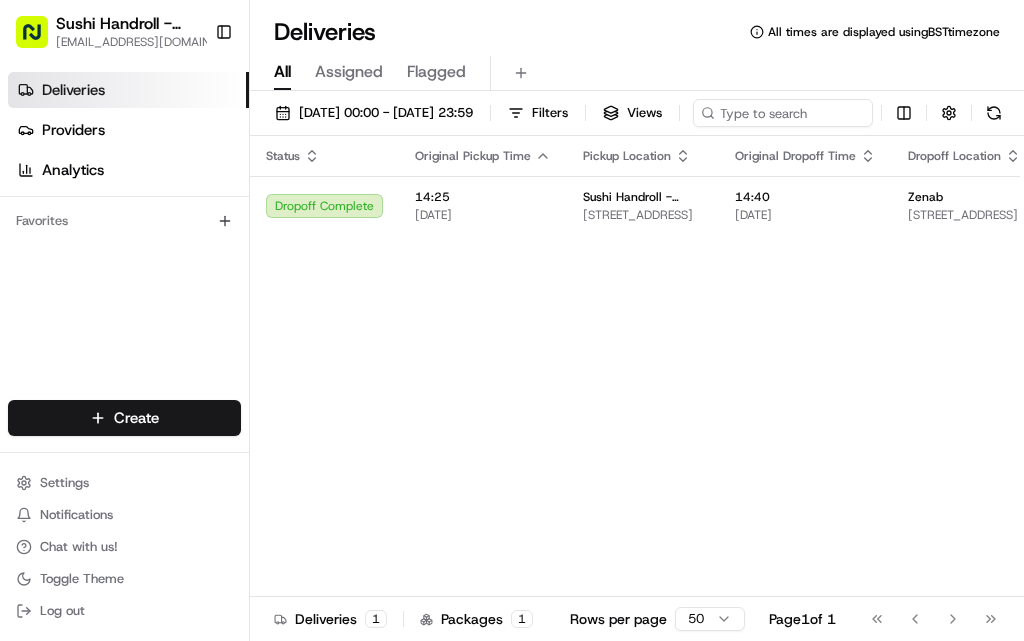scroll, scrollTop: 0, scrollLeft: 0, axis: both 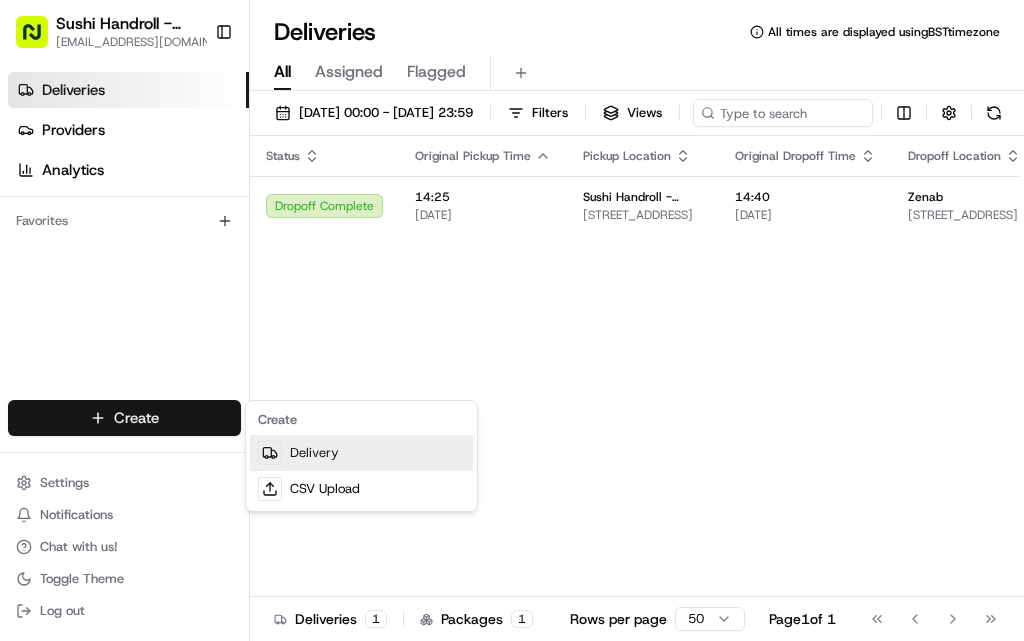 click on "Delivery" at bounding box center (361, 453) 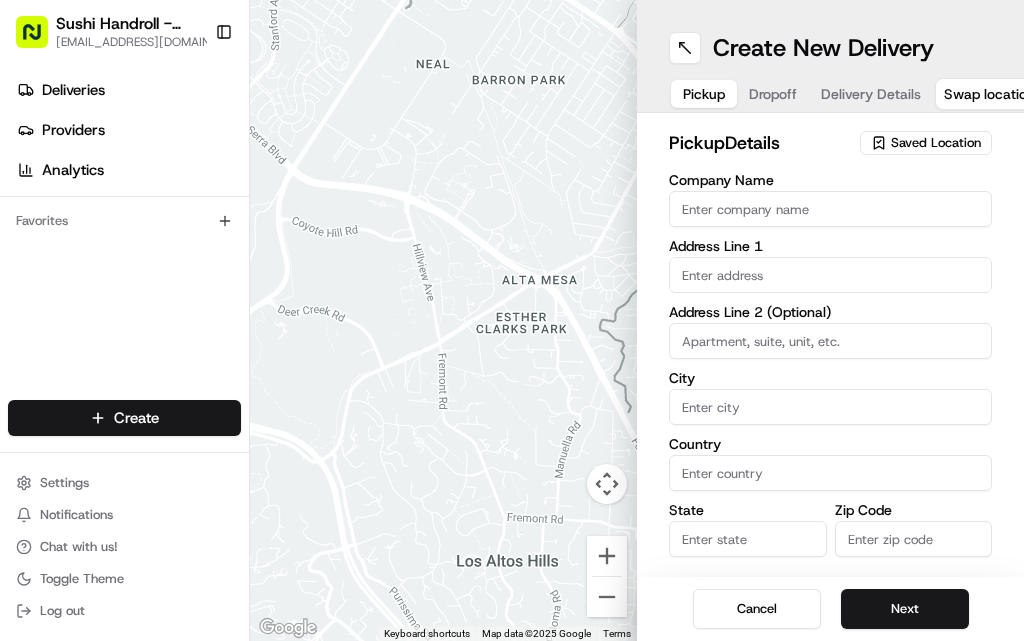 click on "Company Name" at bounding box center (830, 209) 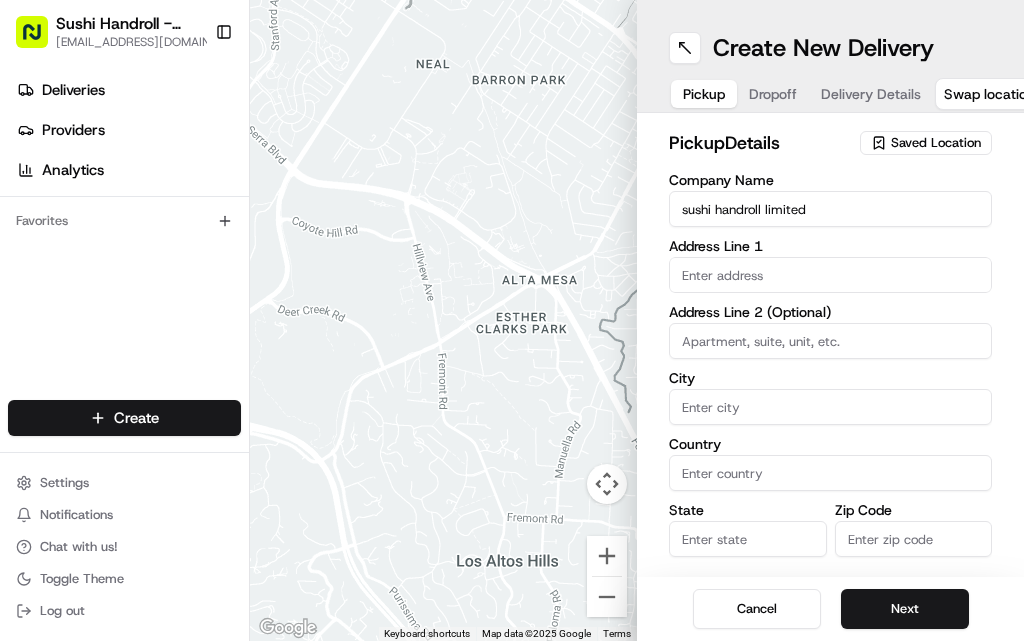type on "[STREET_ADDRESS]" 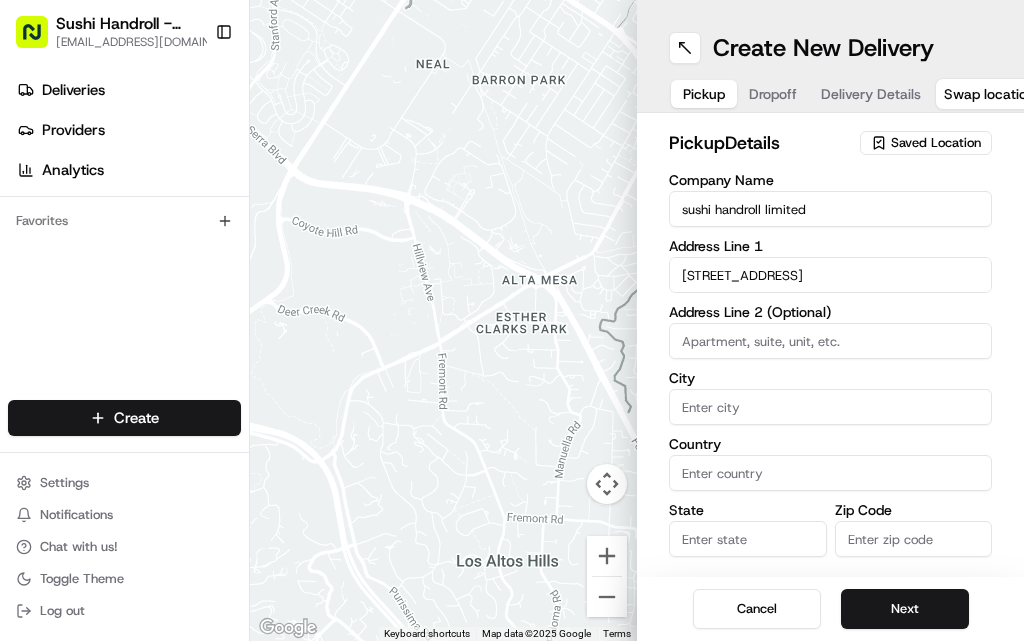type on "[GEOGRAPHIC_DATA]" 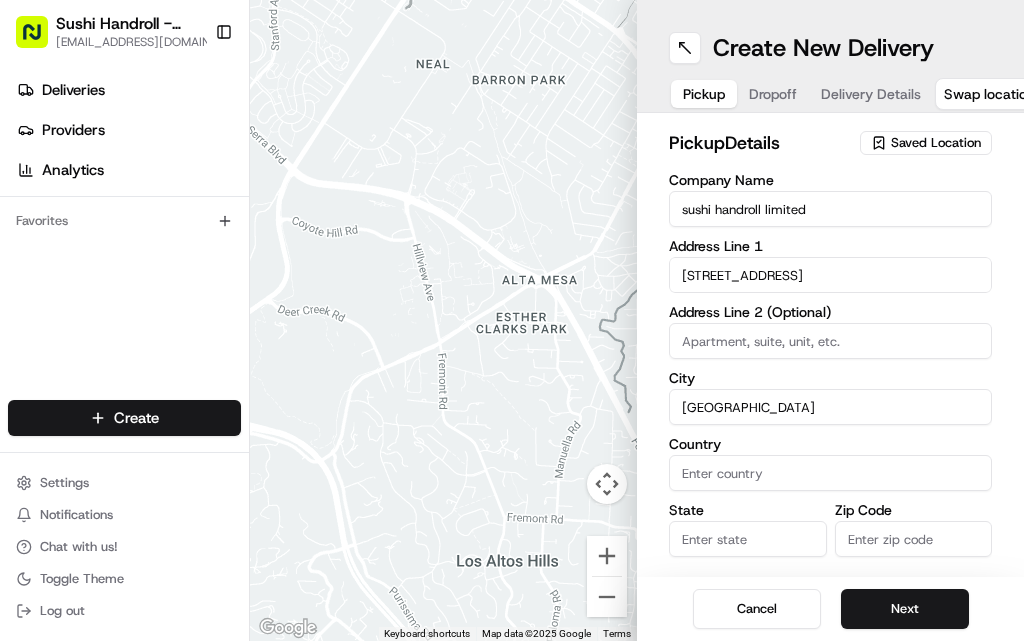 type on "[GEOGRAPHIC_DATA]" 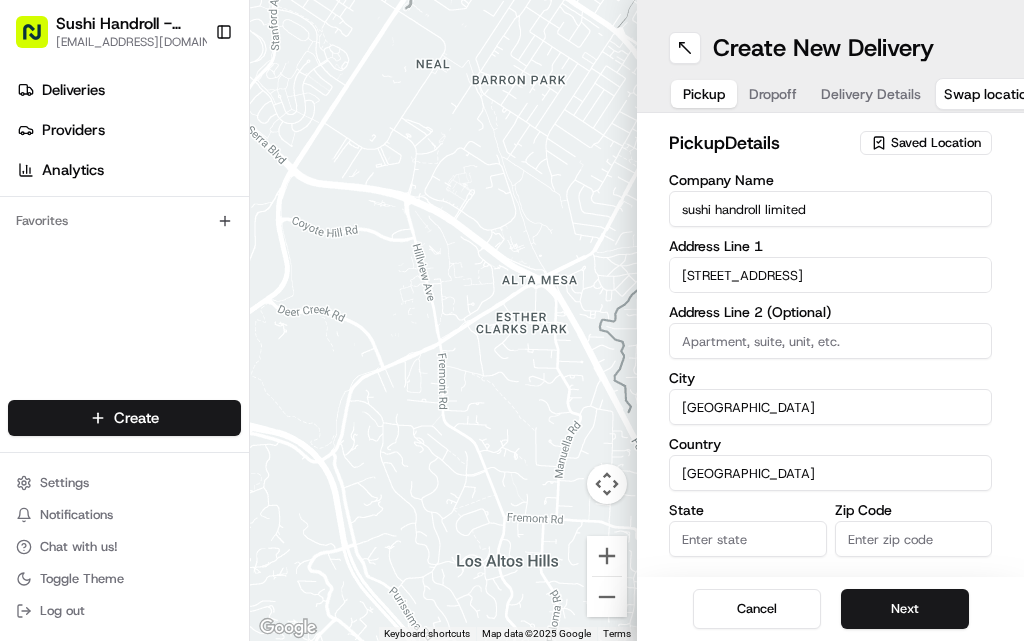 type on "rm1 1ra" 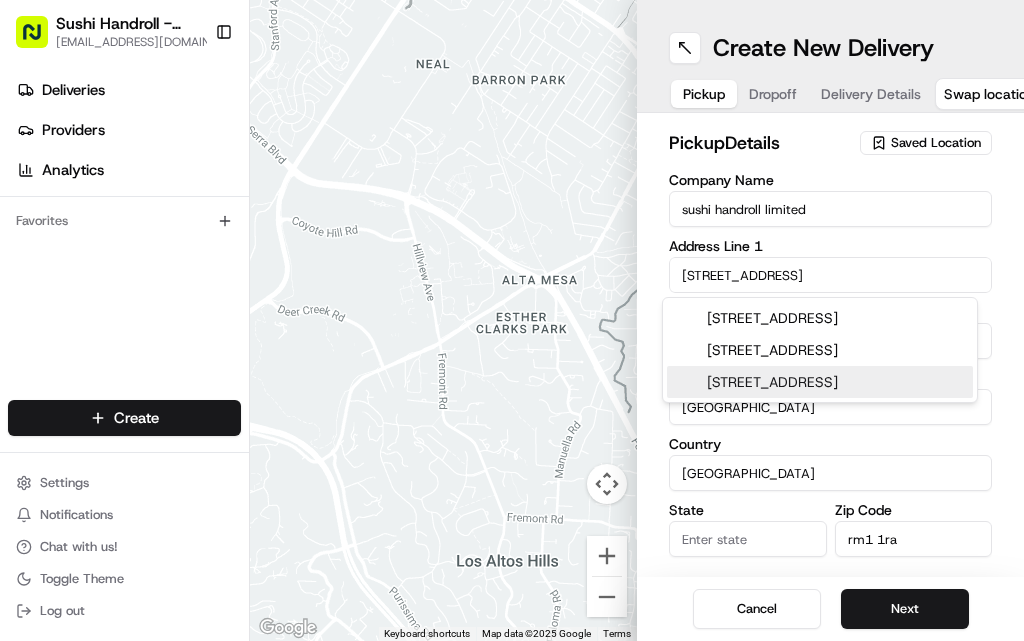 click on "[STREET_ADDRESS]" at bounding box center [820, 318] 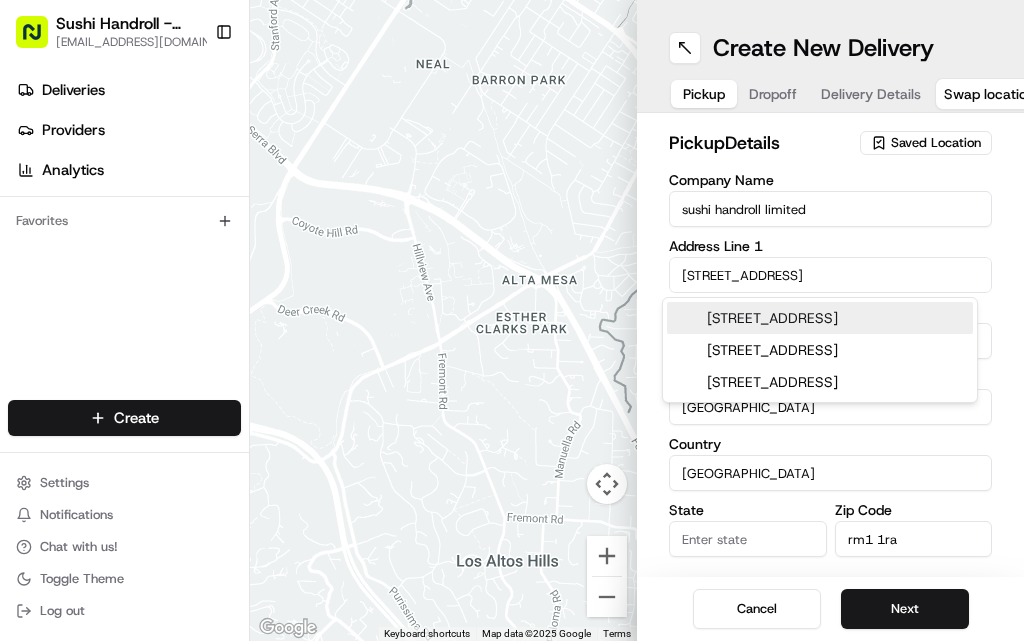 type on "[STREET_ADDRESS]" 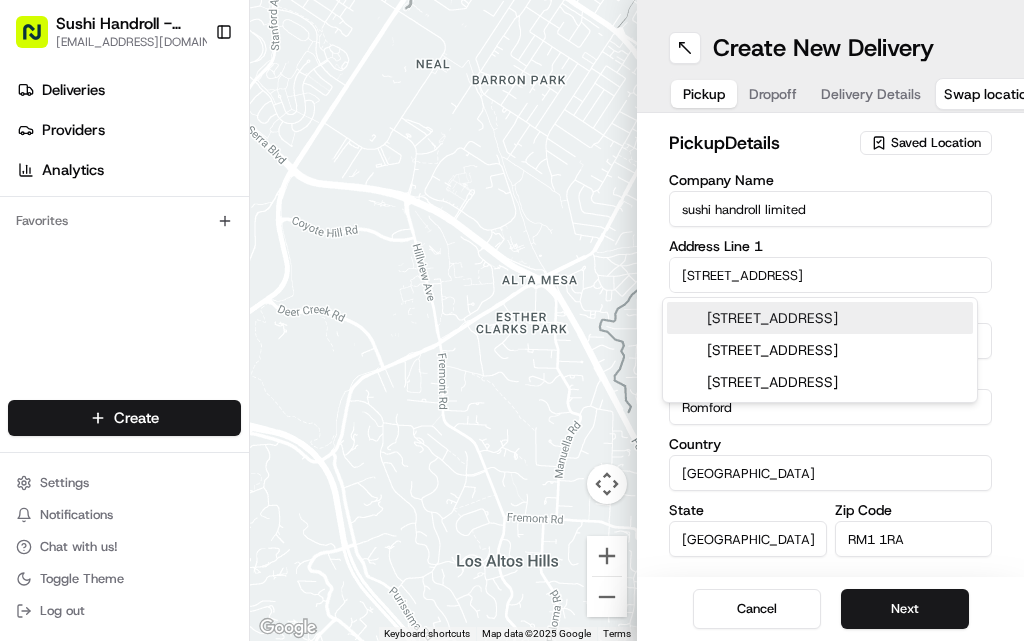 type on "[STREET_ADDRESS]" 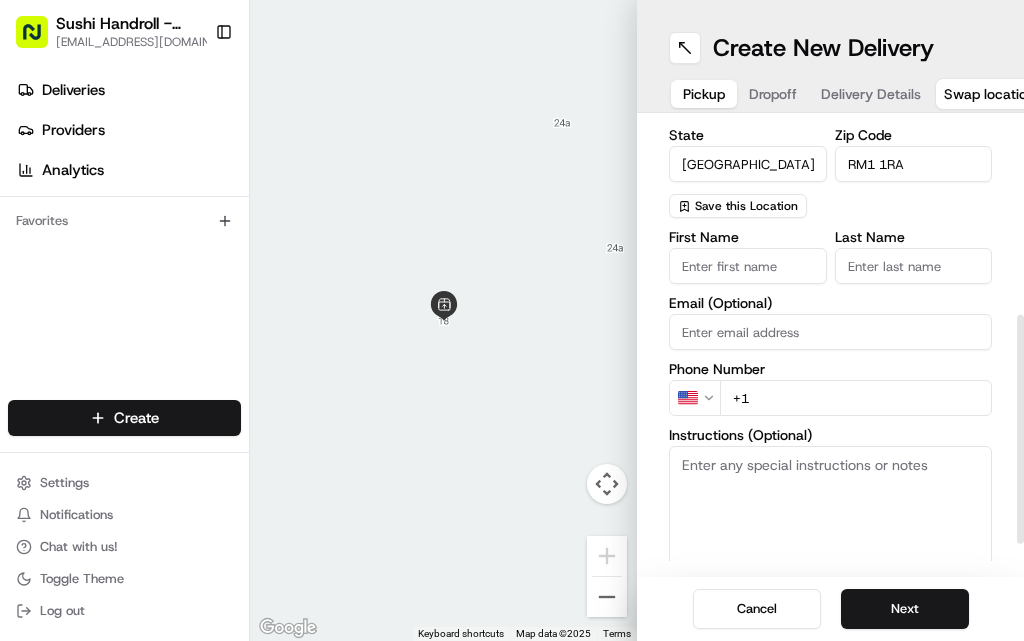 scroll, scrollTop: 380, scrollLeft: 0, axis: vertical 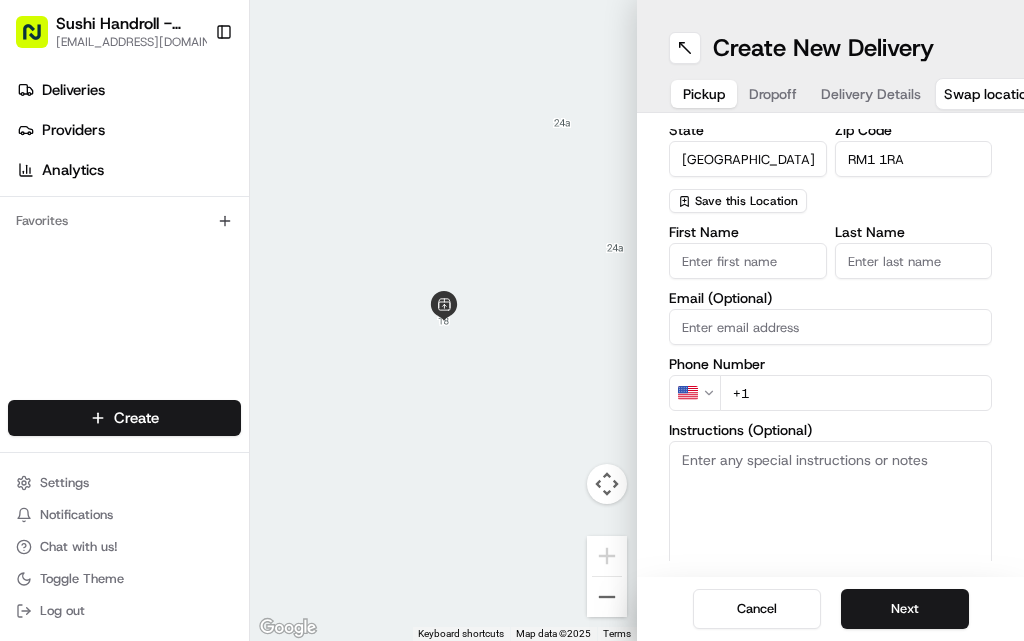 click on "+1" at bounding box center (856, 393) 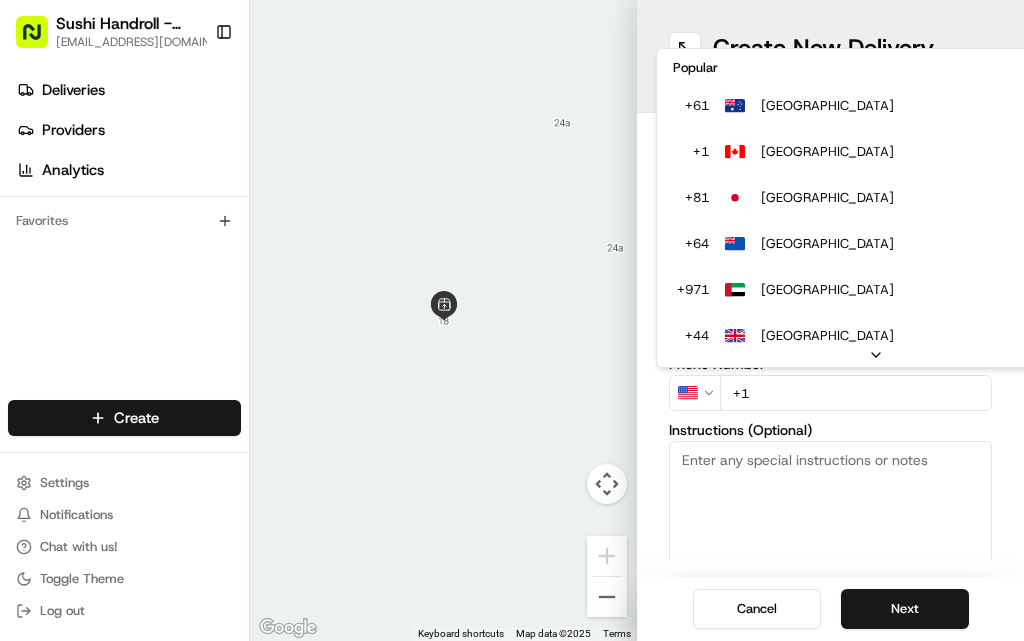 click on "Sushi Handroll - [PERSON_NAME] [PERSON_NAME][EMAIL_ADDRESS][DOMAIN_NAME] Toggle Sidebar Deliveries Providers Analytics Favorites Main Menu Members & Organization Organization Users Roles Preferences Customization Tracking Orchestration Automations Locations Pickup Locations Dropoff Locations Billing Billing Refund Requests Integrations Notification Triggers Webhooks API Keys Request Logs Create Settings Notifications Chat with us! Toggle Theme Log out To navigate the map with touch gestures double-tap and hold your finger on the map, then drag the map. ← Move left → Move right ↑ Move up ↓ Move down + Zoom in - Zoom out Home Jump left by 75% End Jump right by 75% Page Up Jump up by 75% Page Down Jump down by 75% Keyboard shortcuts Map Data Map data ©2025 Map data ©2025 1 m  Click to toggle between metric and imperial units Terms Report a map error Create New Delivery Pickup Dropoff Delivery Details Swap locations pickup  Details Saved Location Company Name sushi handroll limited Address Line 1 City [GEOGRAPHIC_DATA] +" at bounding box center (512, 320) 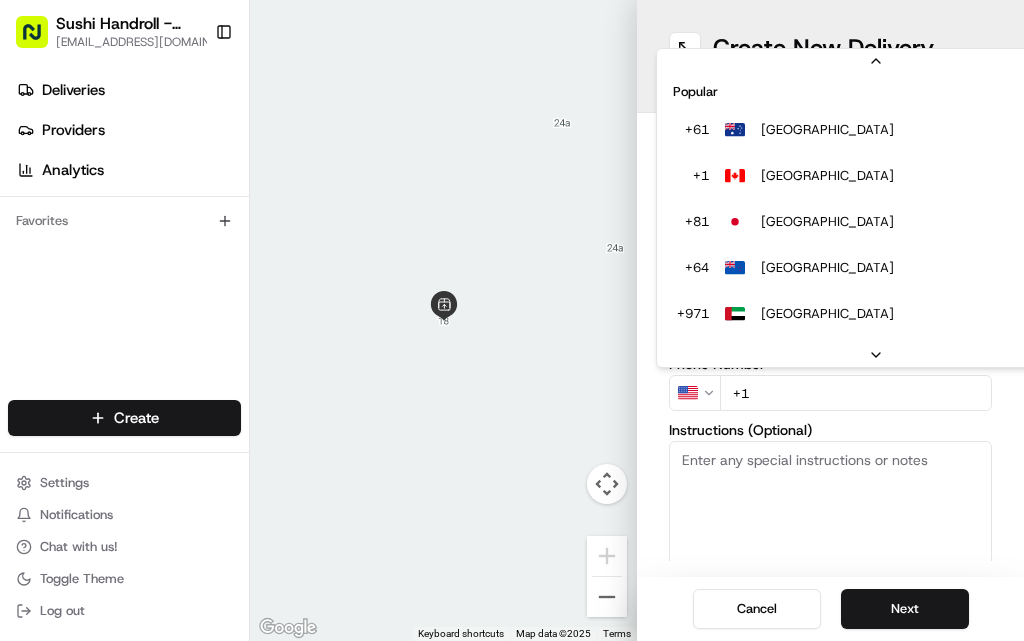 scroll, scrollTop: 86, scrollLeft: 0, axis: vertical 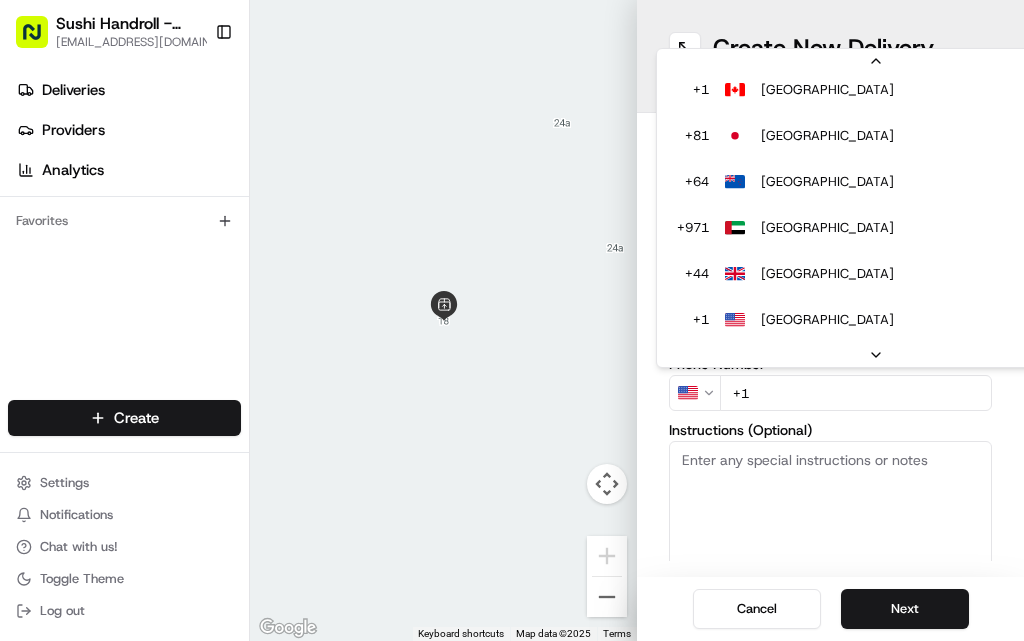 click on "First Name" at bounding box center (748, 261) 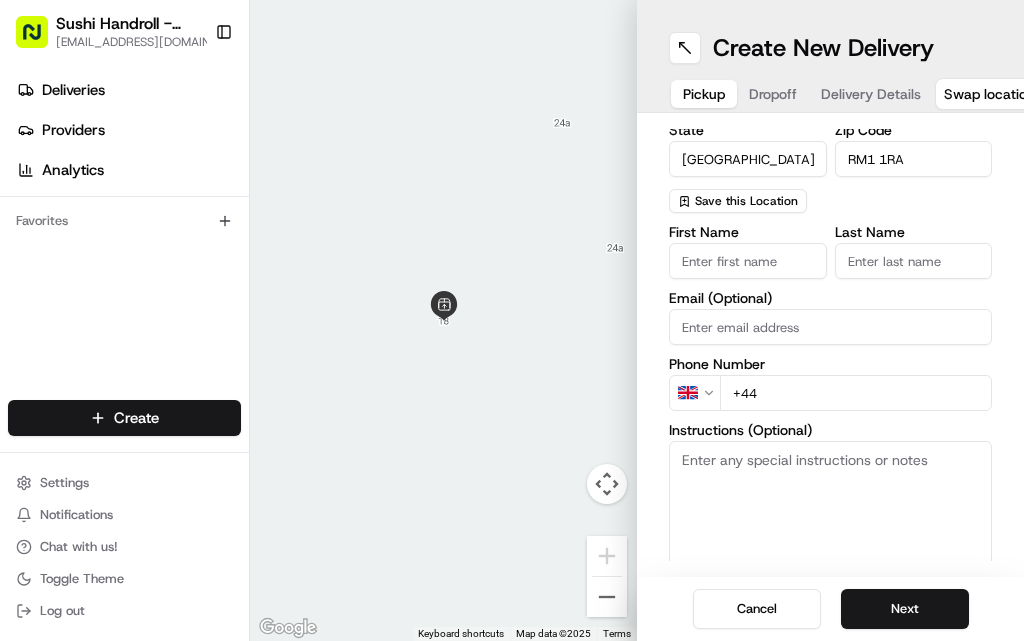 click on "+44" at bounding box center (856, 393) 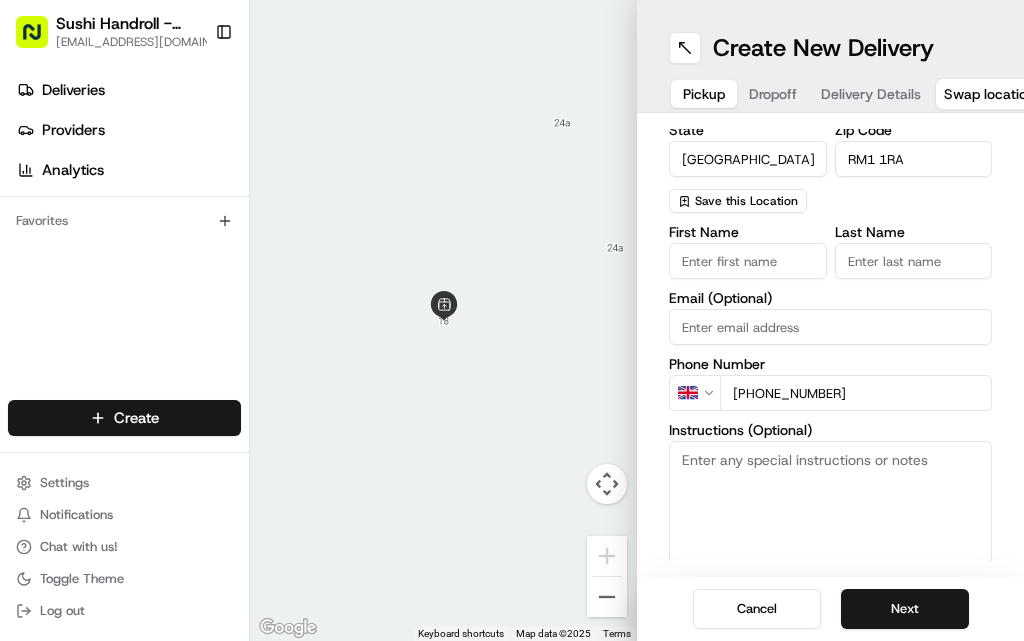 type on "[STREET_ADDRESS]" 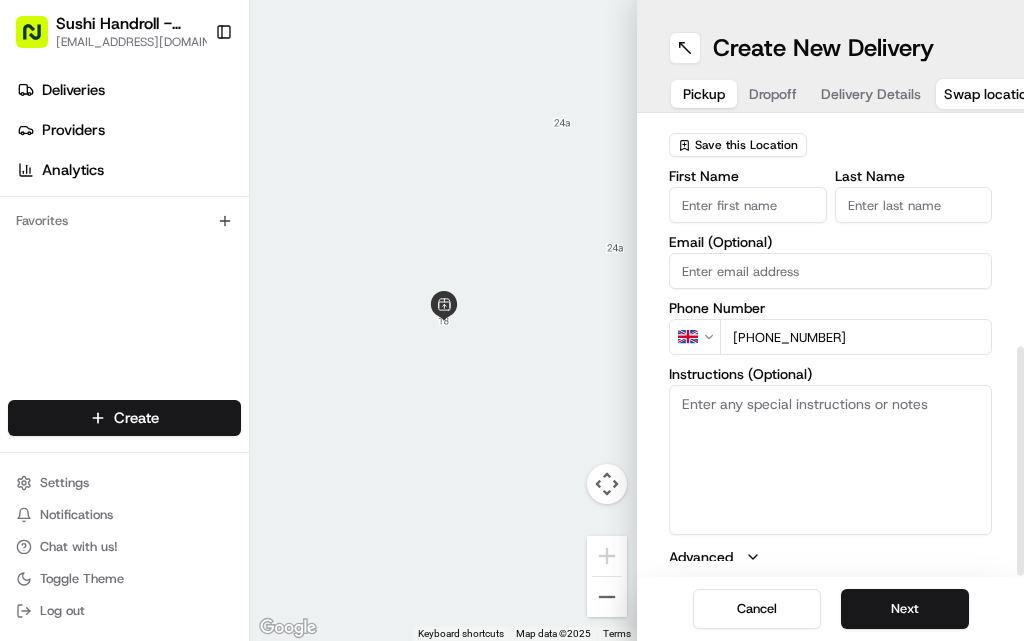scroll, scrollTop: 442, scrollLeft: 0, axis: vertical 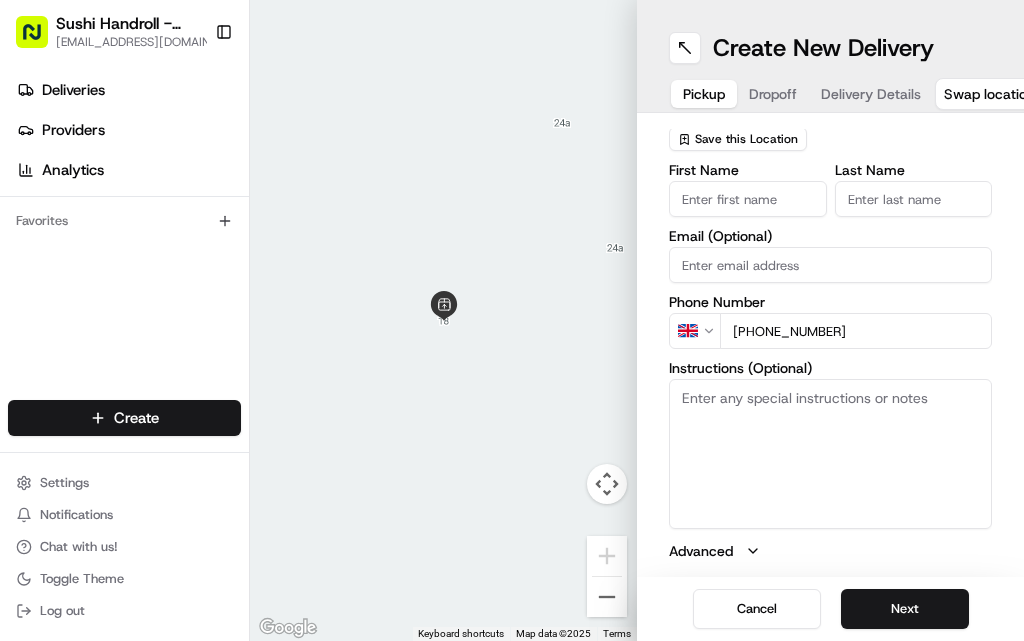 click on "Email (Optional)" at bounding box center [830, 265] 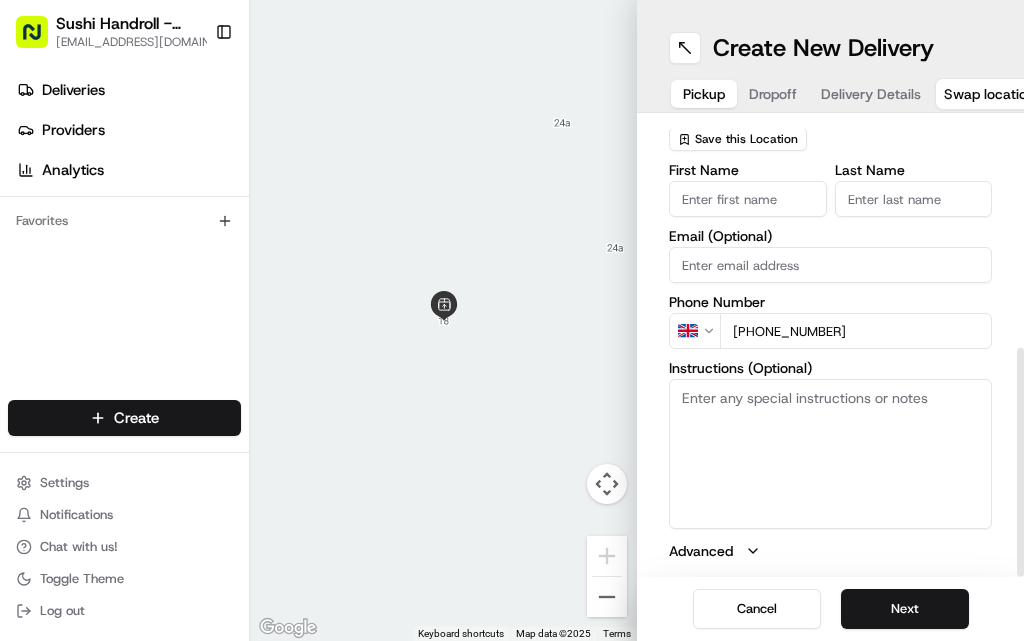 click on "Email (Optional)" at bounding box center [830, 265] 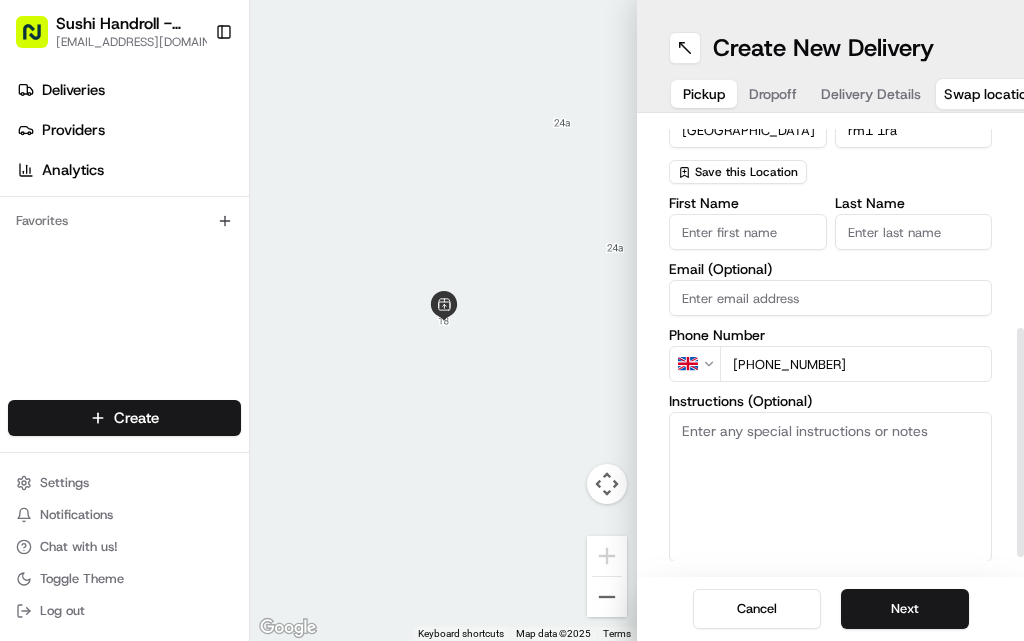 scroll, scrollTop: 442, scrollLeft: 0, axis: vertical 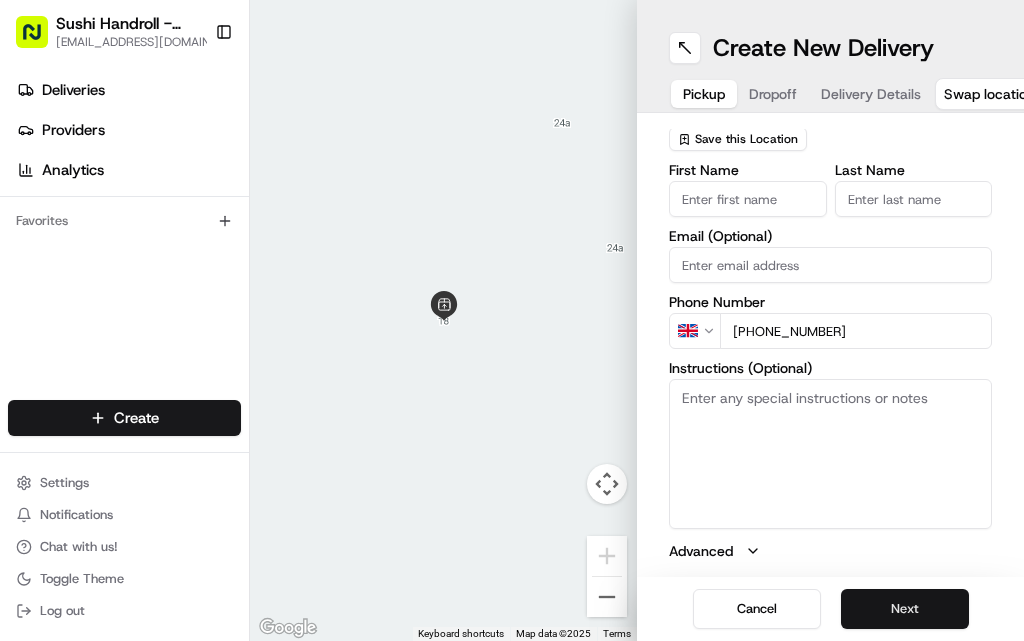 click on "Next" at bounding box center (905, 609) 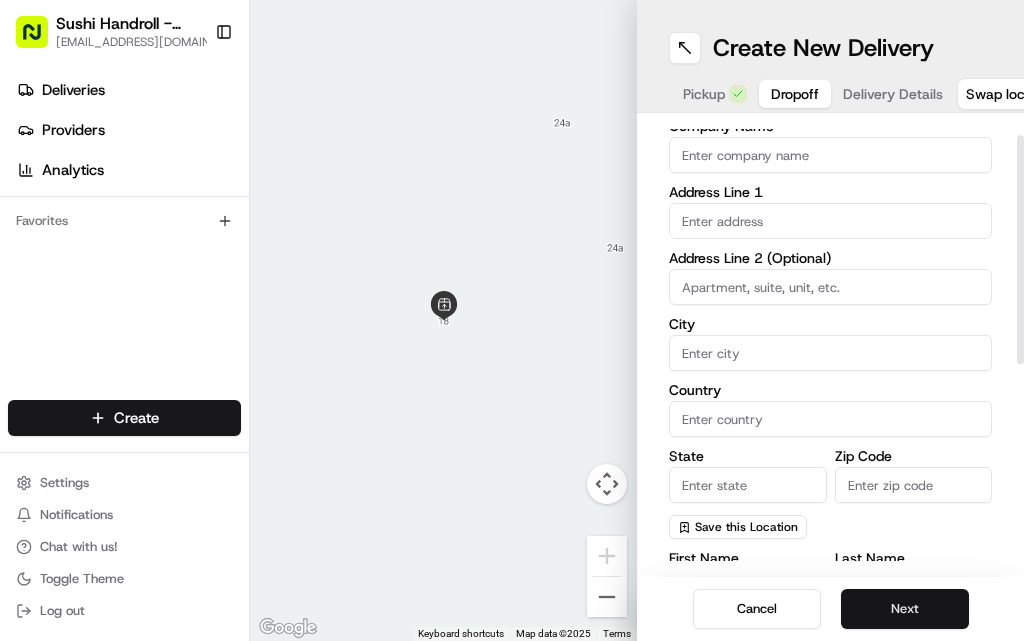scroll, scrollTop: 0, scrollLeft: 0, axis: both 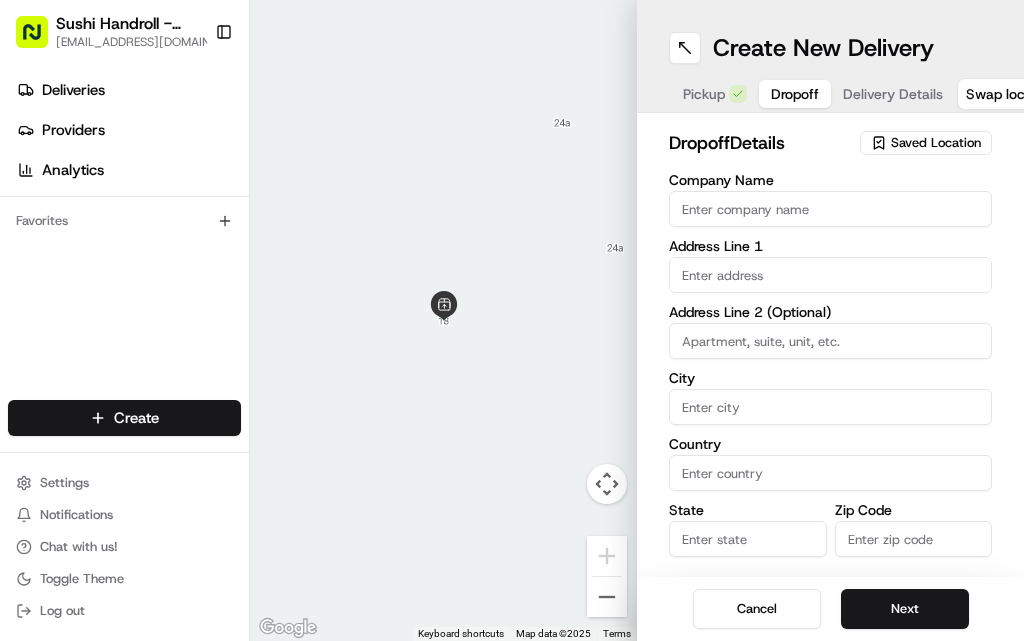 click on "Company Name" at bounding box center (830, 209) 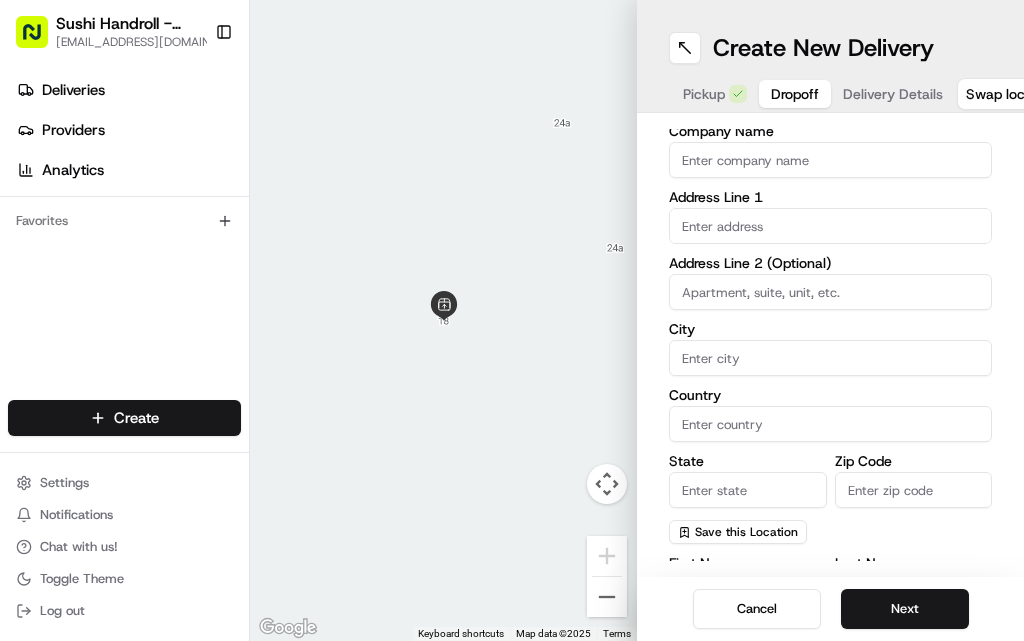 scroll, scrollTop: 0, scrollLeft: 0, axis: both 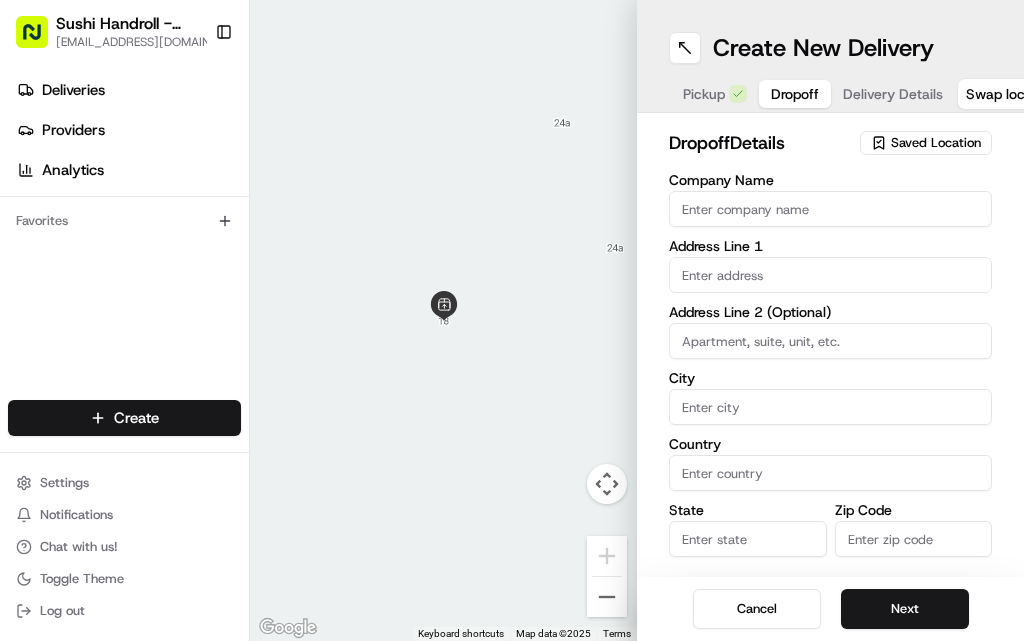 click on "Company Name" at bounding box center (830, 209) 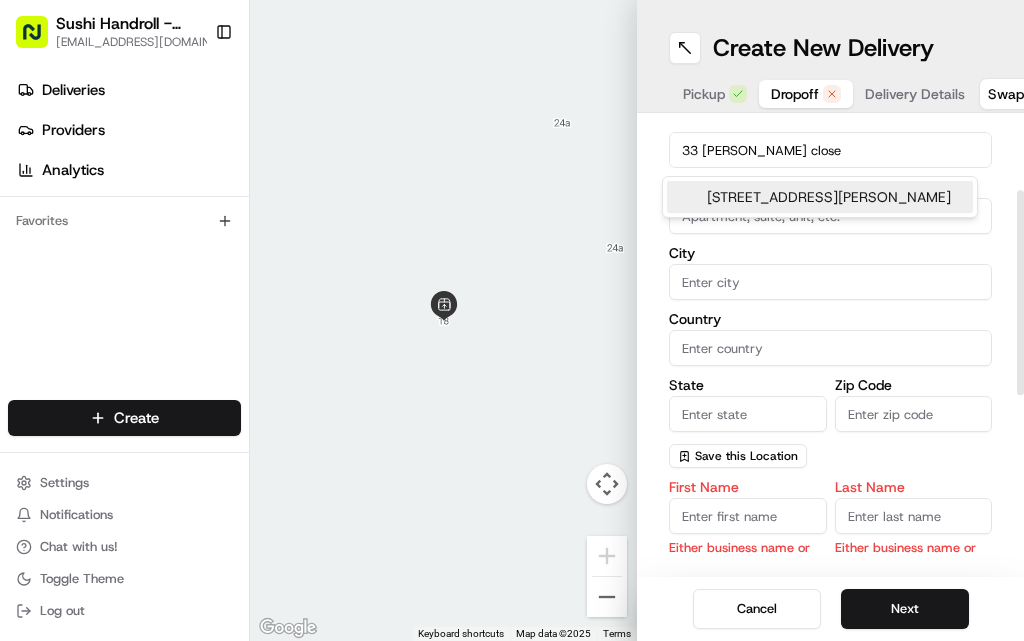 scroll, scrollTop: 163, scrollLeft: 0, axis: vertical 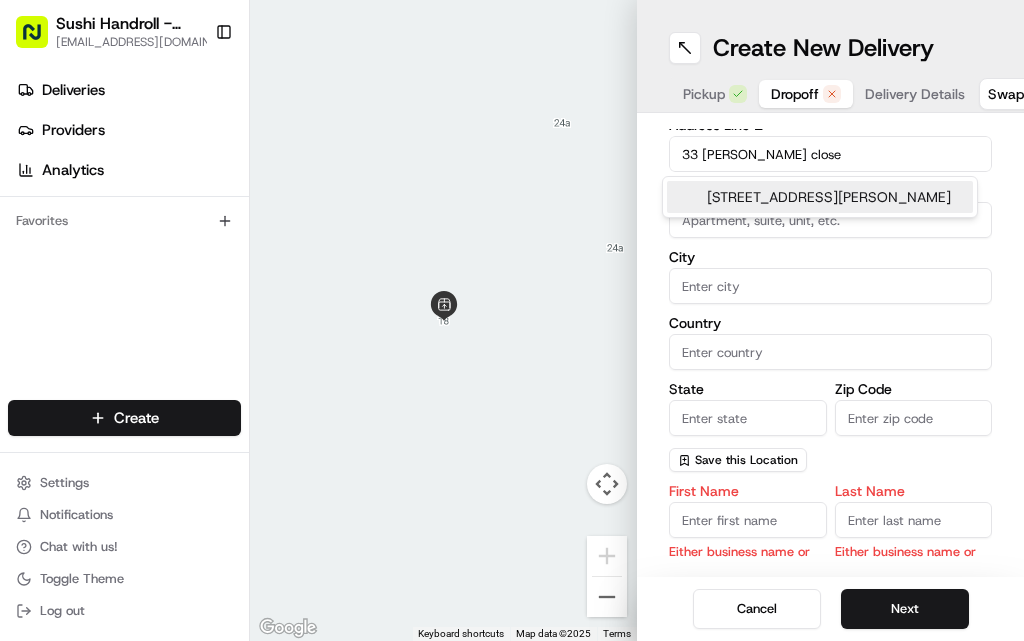 type on "33 [PERSON_NAME] close" 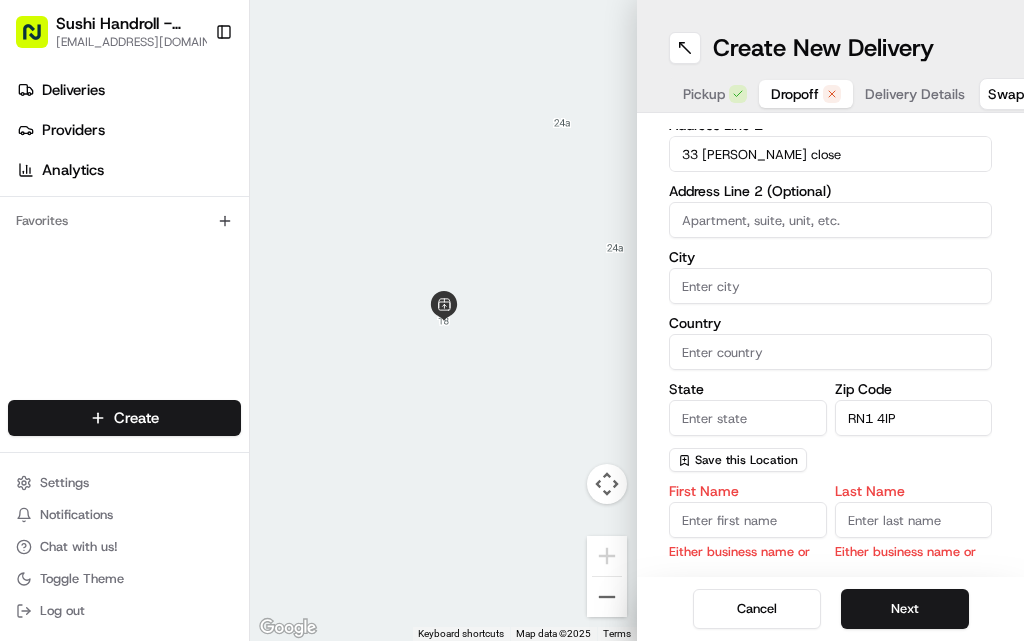 click on "RN1 4IP" at bounding box center [914, 418] 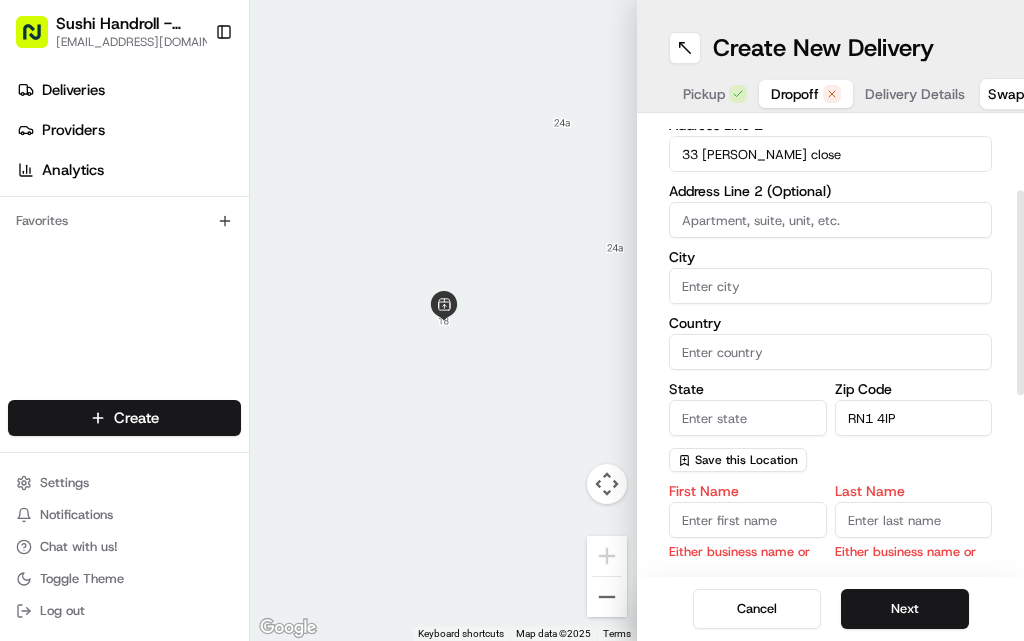 click on "RN1 4IP" at bounding box center (914, 418) 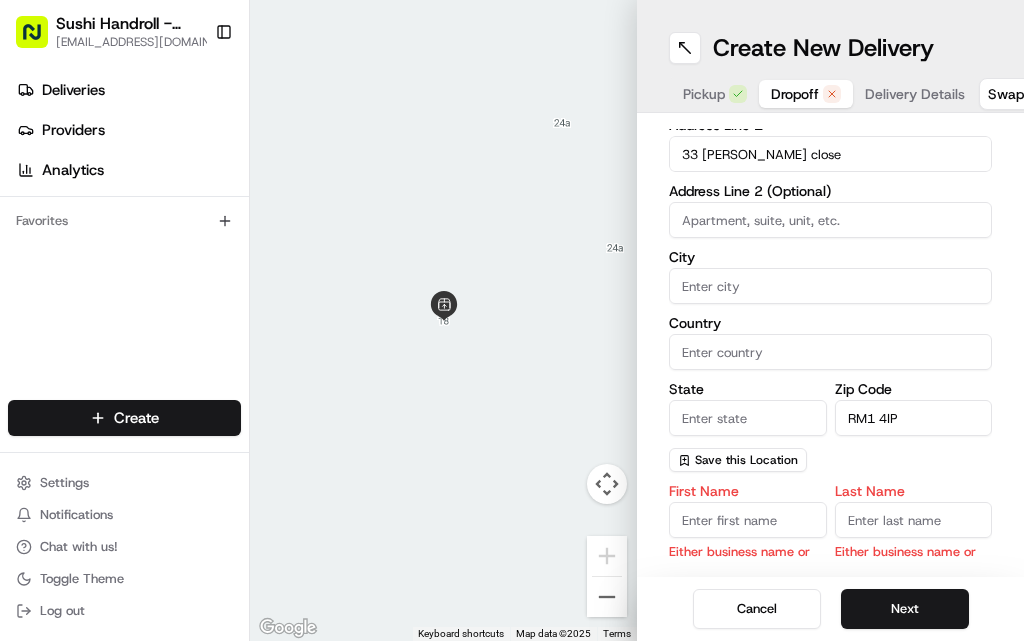 click on "RM1 4IP" at bounding box center [914, 418] 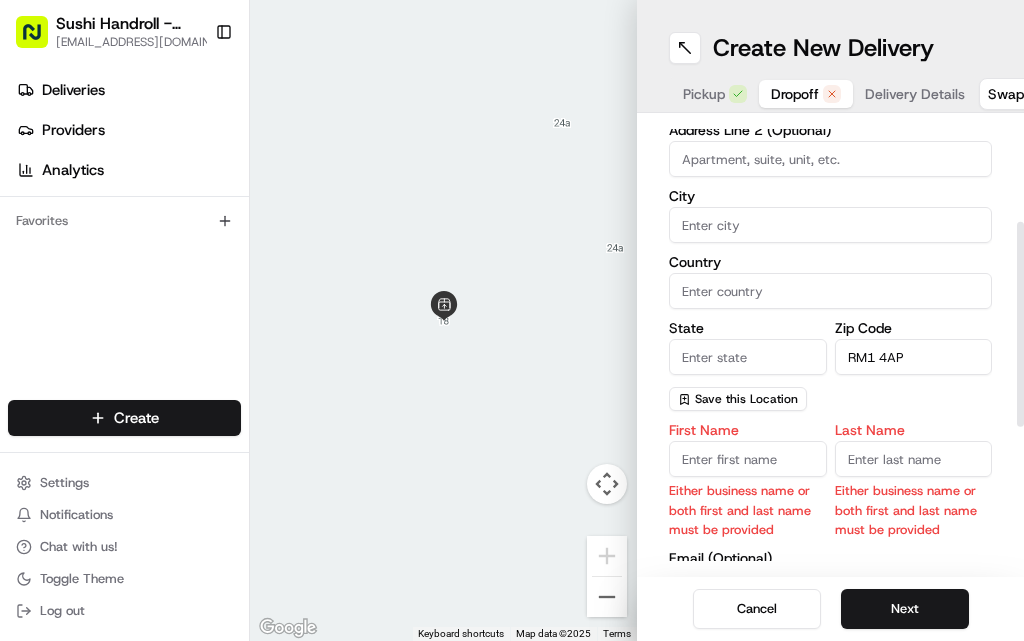 scroll, scrollTop: 217, scrollLeft: 0, axis: vertical 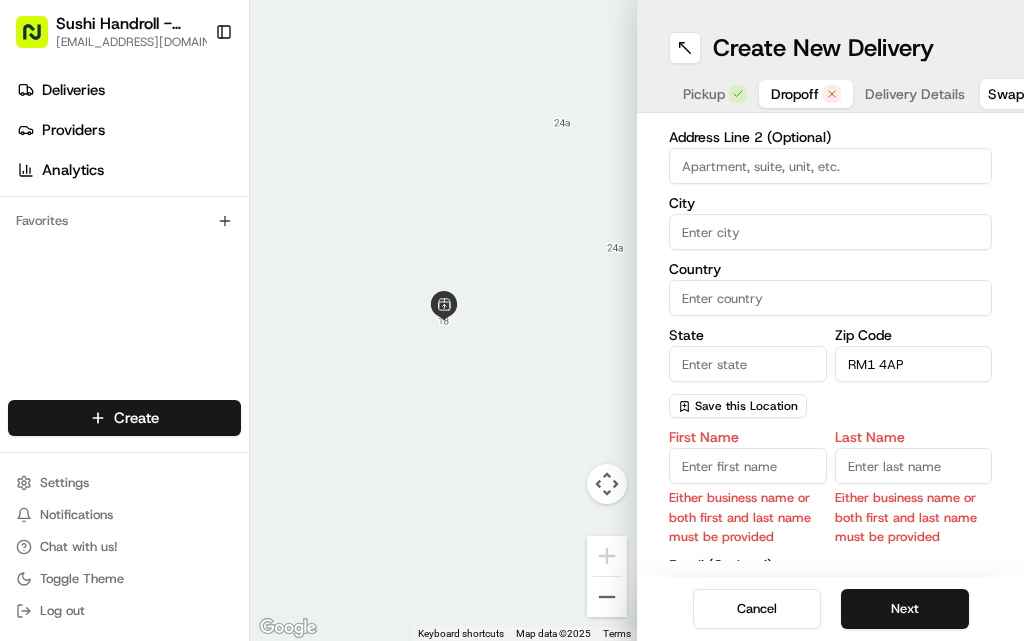type on "RM1 4AP" 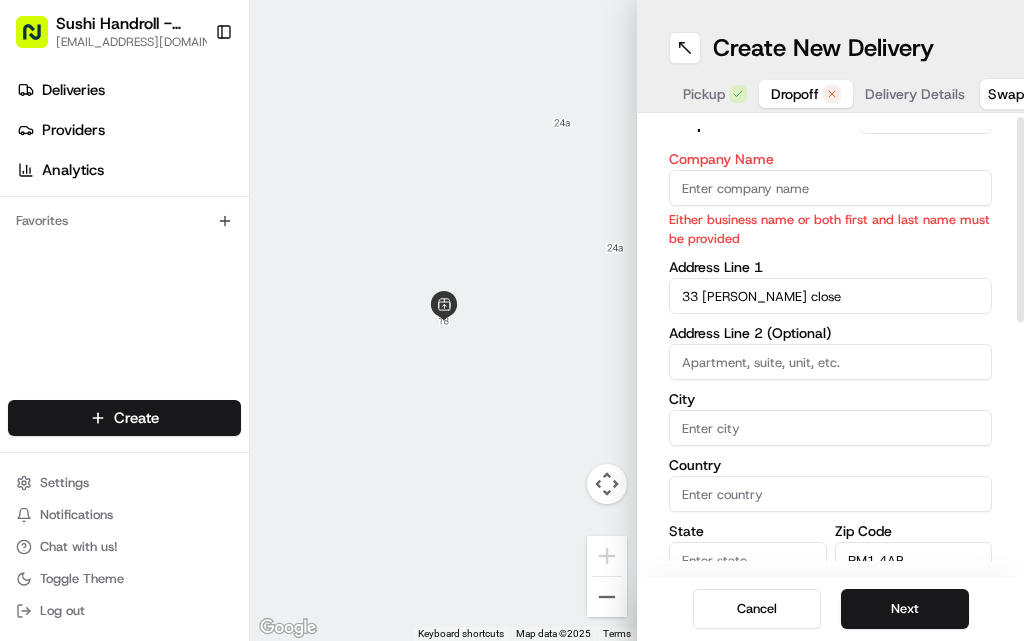scroll, scrollTop: 0, scrollLeft: 0, axis: both 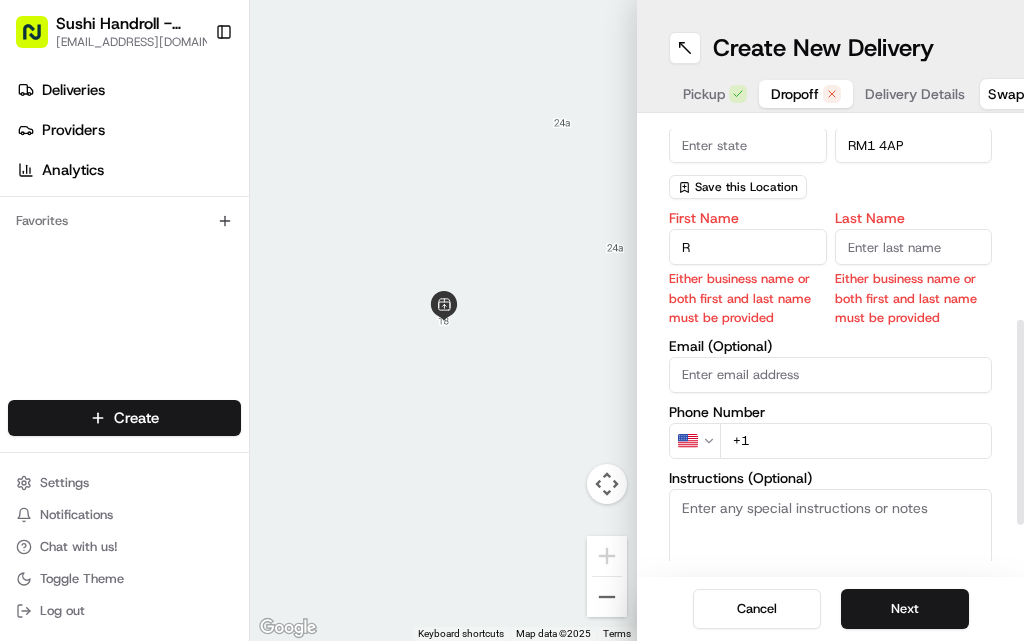 type on "R" 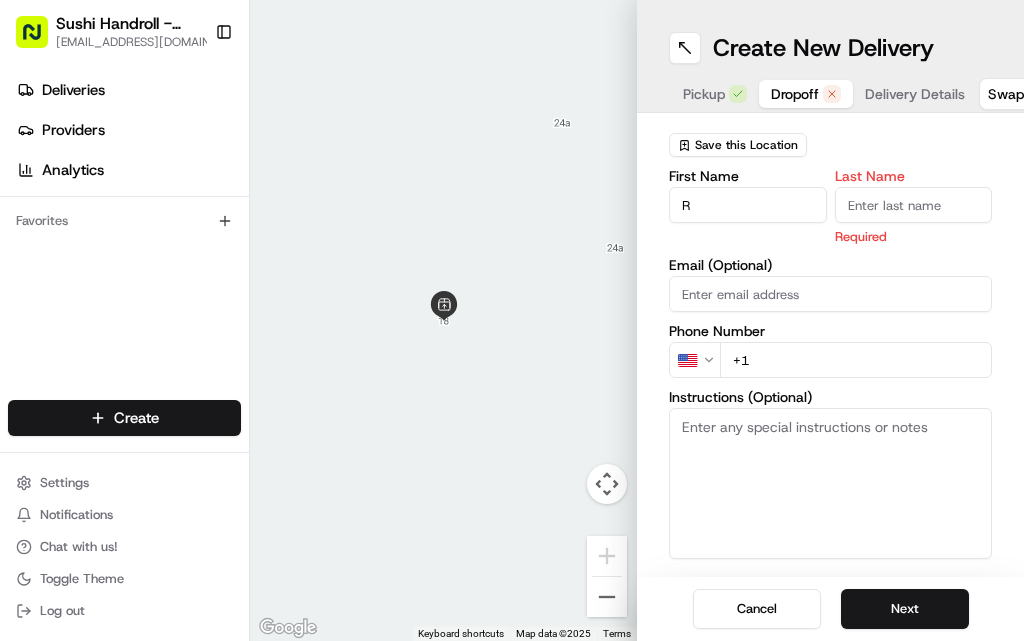scroll, scrollTop: 394, scrollLeft: 0, axis: vertical 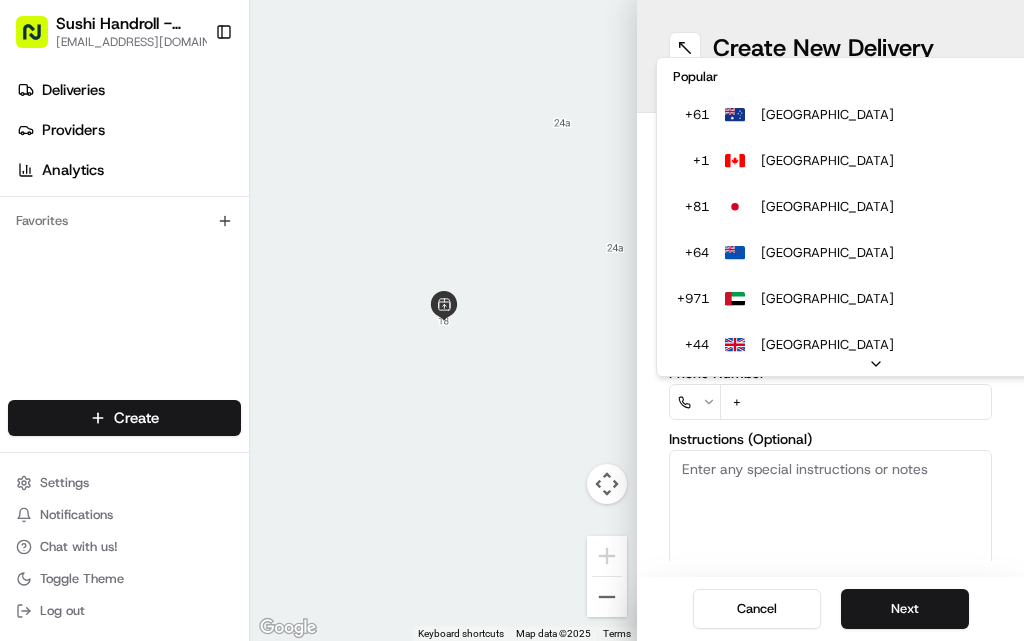 click on "Sushi Handroll - [PERSON_NAME] [PERSON_NAME][EMAIL_ADDRESS][DOMAIN_NAME] Toggle Sidebar Deliveries Providers Analytics Favorites Main Menu Members & Organization Organization Users Roles Preferences Customization Tracking Orchestration Automations Locations Pickup Locations Dropoff Locations Billing Billing Refund Requests Integrations Notification Triggers Webhooks API Keys Request Logs Create Settings Notifications Chat with us! Toggle Theme Log out To navigate the map with touch gestures double-tap and hold your finger on the map, then drag the map. ← Move left → Move right ↑ Move up ↓ Move down + Zoom in - Zoom out Home Jump left by 75% End Jump right by 75% Page Up Jump up by 75% Page Down Jump down by 75% Keyboard shortcuts Map Data Map data ©2025 Map data ©2025 1 m  Click to toggle between metric and imperial units Terms Report a map error Create New Delivery Pickup Dropoff Delivery Details Swap locations dropoff  Details Saved Location Company Name Address Line 1 33 [PERSON_NAME] close City Country R" at bounding box center (512, 320) 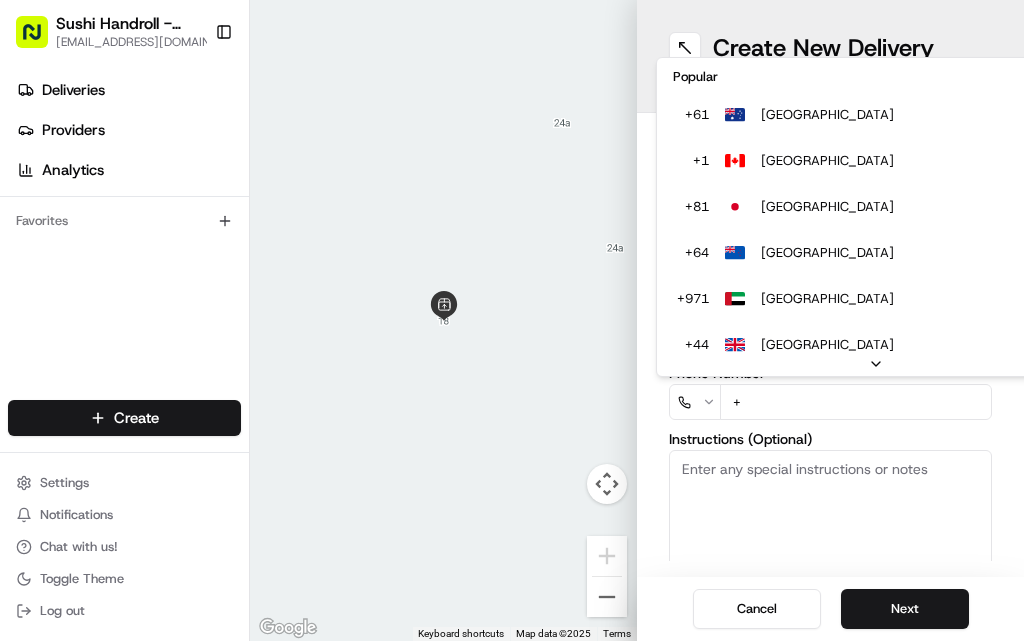 click on "First Name R Last Name Required Email (Optional) Phone Number + Instructions (Optional) Advanced" at bounding box center (830, 422) 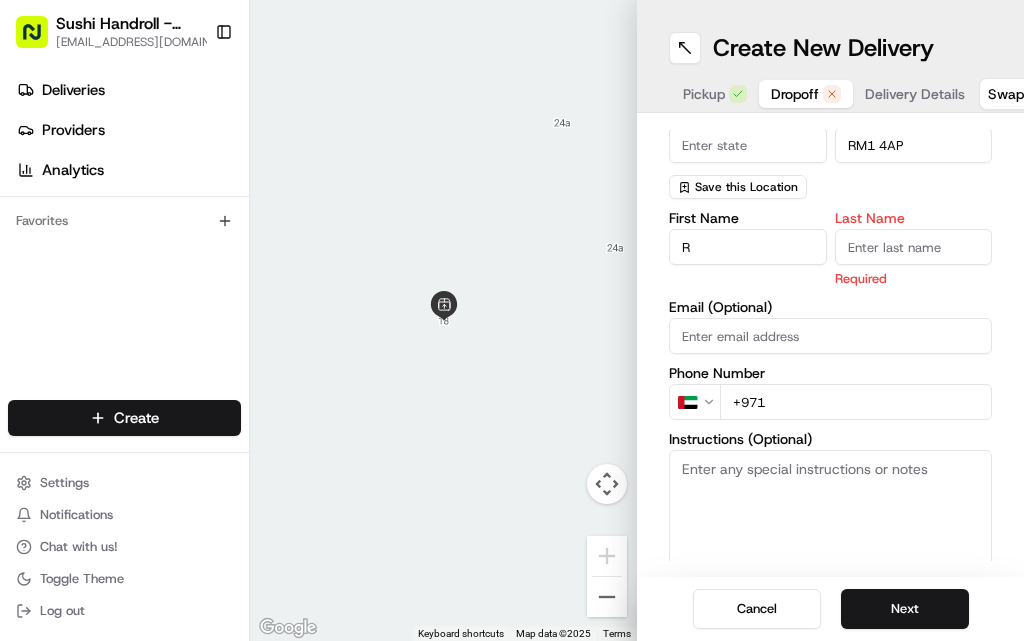click on "Sushi Handroll - [PERSON_NAME] [PERSON_NAME][EMAIL_ADDRESS][DOMAIN_NAME] Toggle Sidebar Deliveries Providers Analytics Favorites Main Menu Members & Organization Organization Users Roles Preferences Customization Tracking Orchestration Automations Locations Pickup Locations Dropoff Locations Billing Billing Refund Requests Integrations Notification Triggers Webhooks API Keys Request Logs Create Settings Notifications Chat with us! Toggle Theme Log out To navigate the map with touch gestures double-tap and hold your finger on the map, then drag the map. ← Move left → Move right ↑ Move up ↓ Move down + Zoom in - Zoom out Home Jump left by 75% End Jump right by 75% Page Up Jump up by 75% Page Down Jump down by 75% Keyboard shortcuts Map Data Map data ©2025 Map data ©2025 1 m  Click to toggle between metric and imperial units Terms Report a map error Create New Delivery Pickup Dropoff Delivery Details Swap locations dropoff  Details Saved Location Company Name Address Line 1 33 [PERSON_NAME] close City Country R" at bounding box center [512, 320] 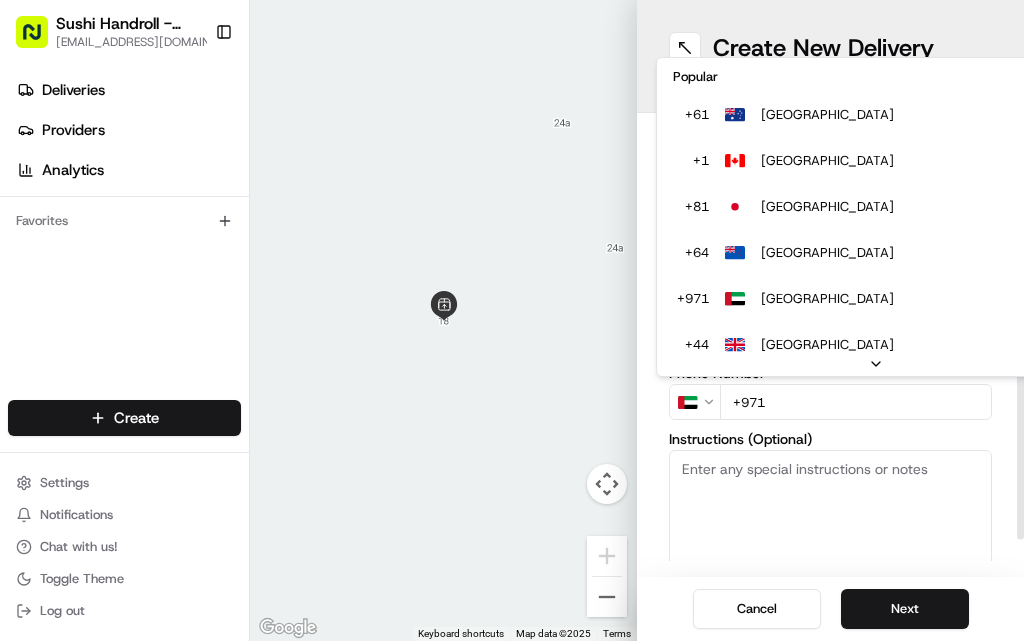 click on "Email (Optional)" at bounding box center (830, 336) 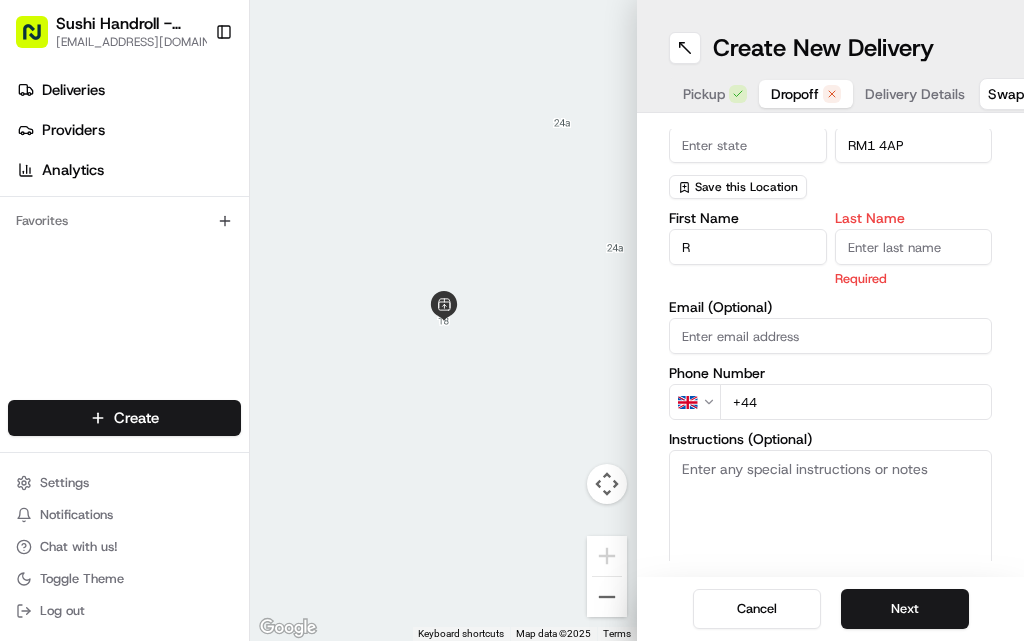 click on "+44" at bounding box center [856, 402] 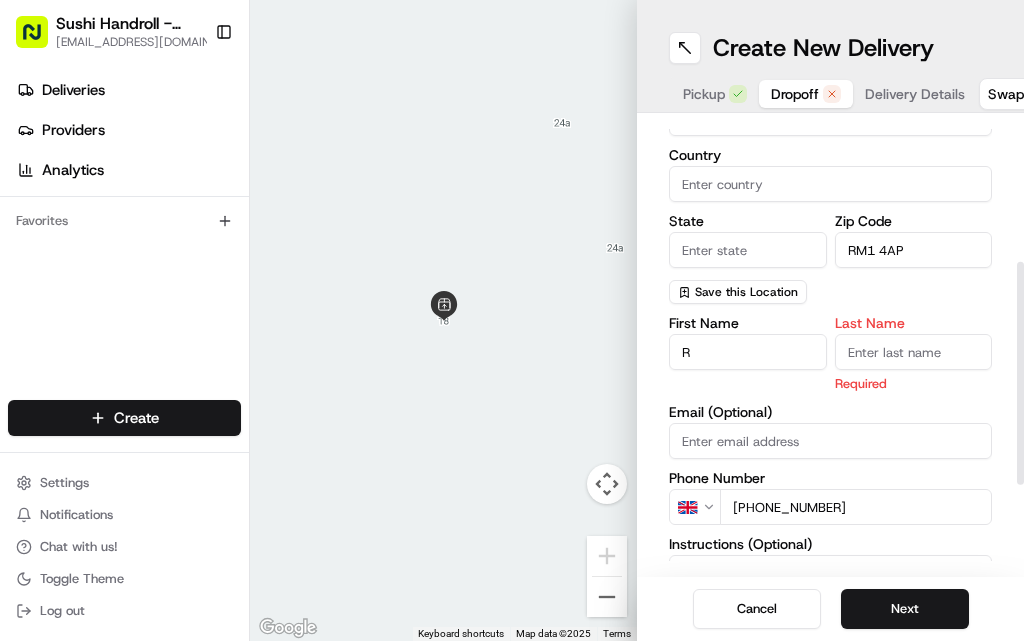 scroll, scrollTop: 276, scrollLeft: 0, axis: vertical 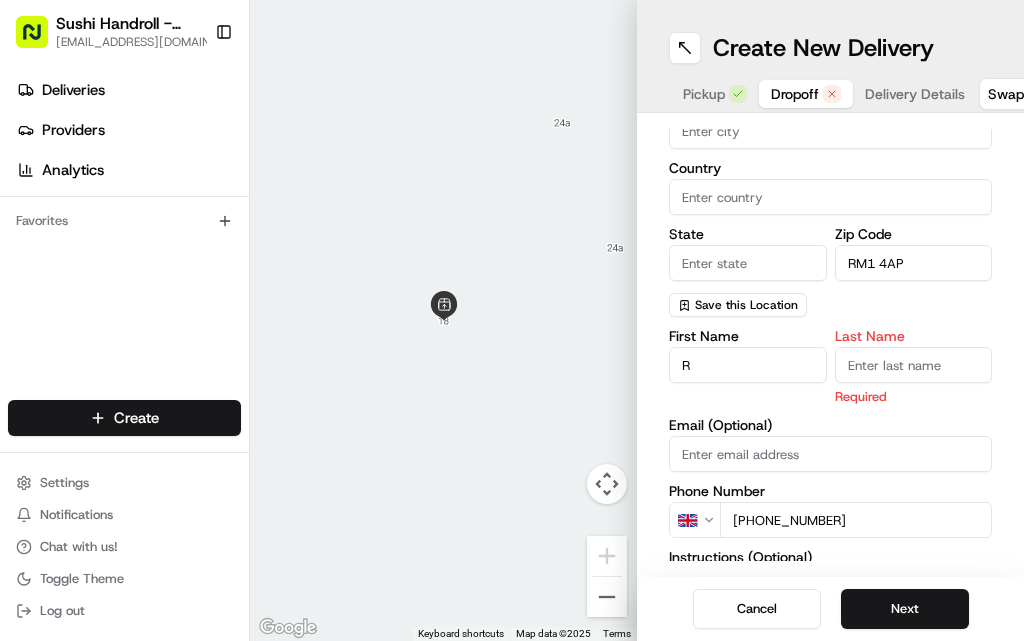 type on "[PHONE_NUMBER]" 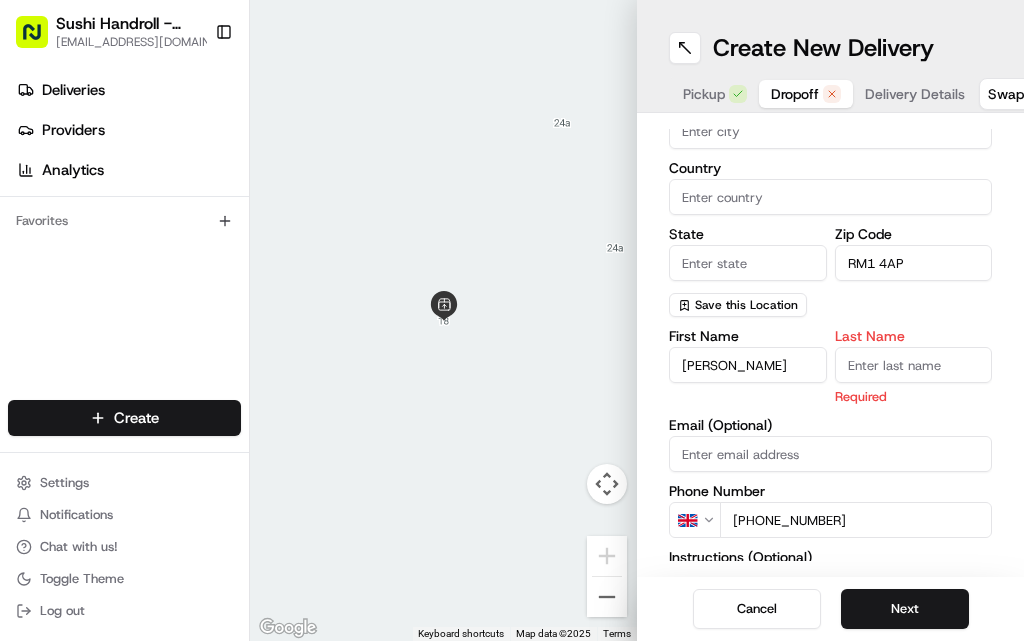 type on "[PERSON_NAME]" 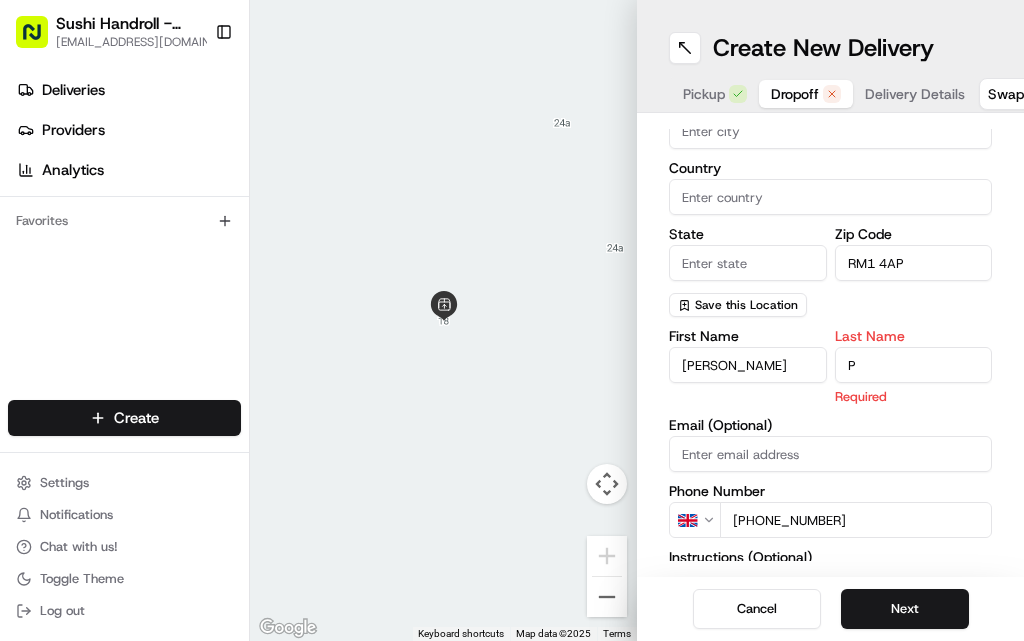 type on "P" 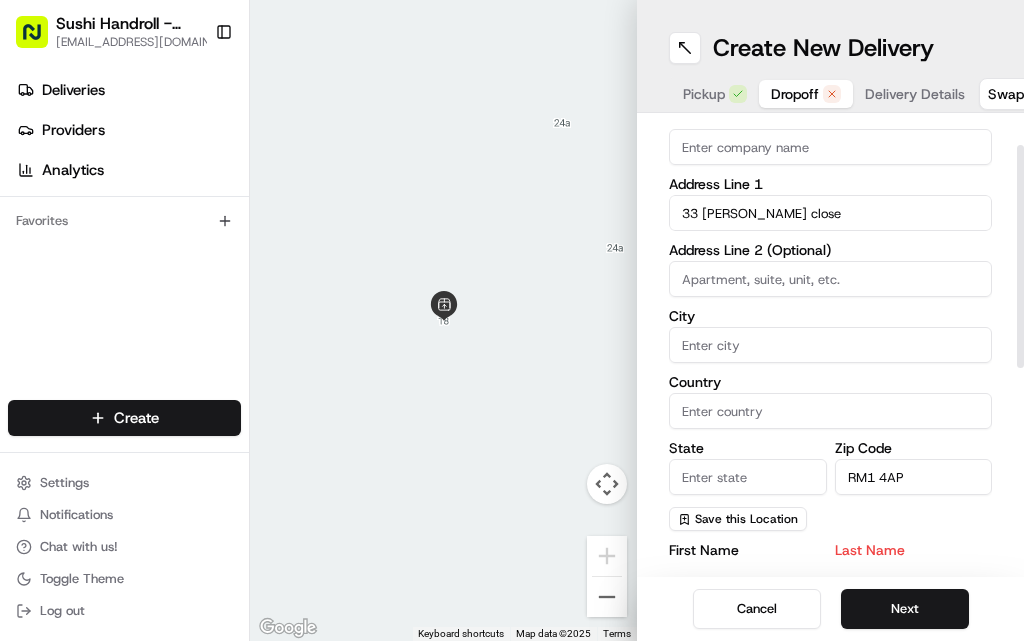 scroll, scrollTop: 57, scrollLeft: 0, axis: vertical 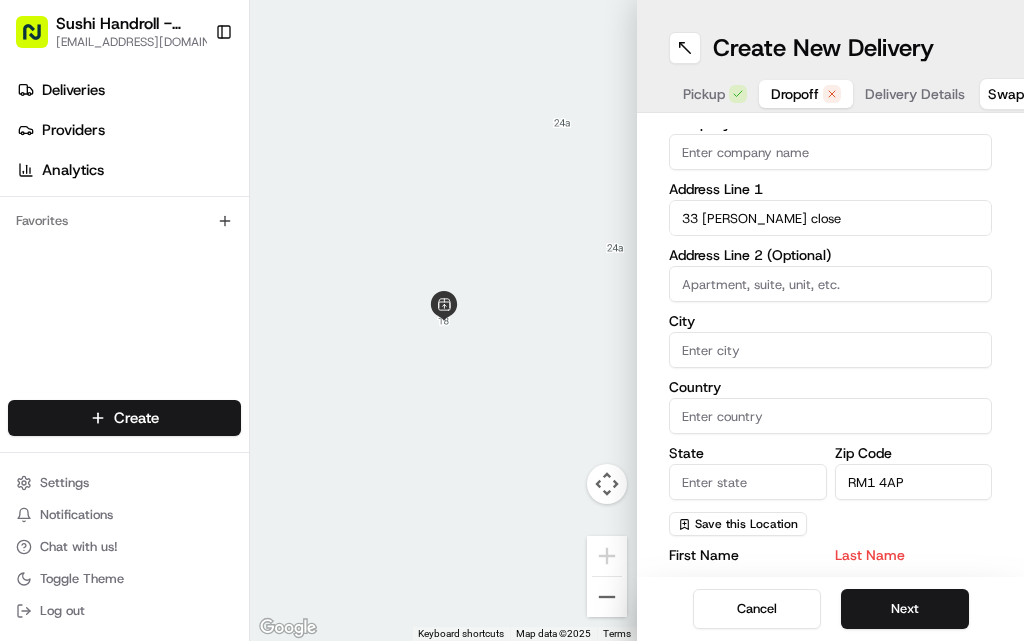 click on "City" at bounding box center [830, 350] 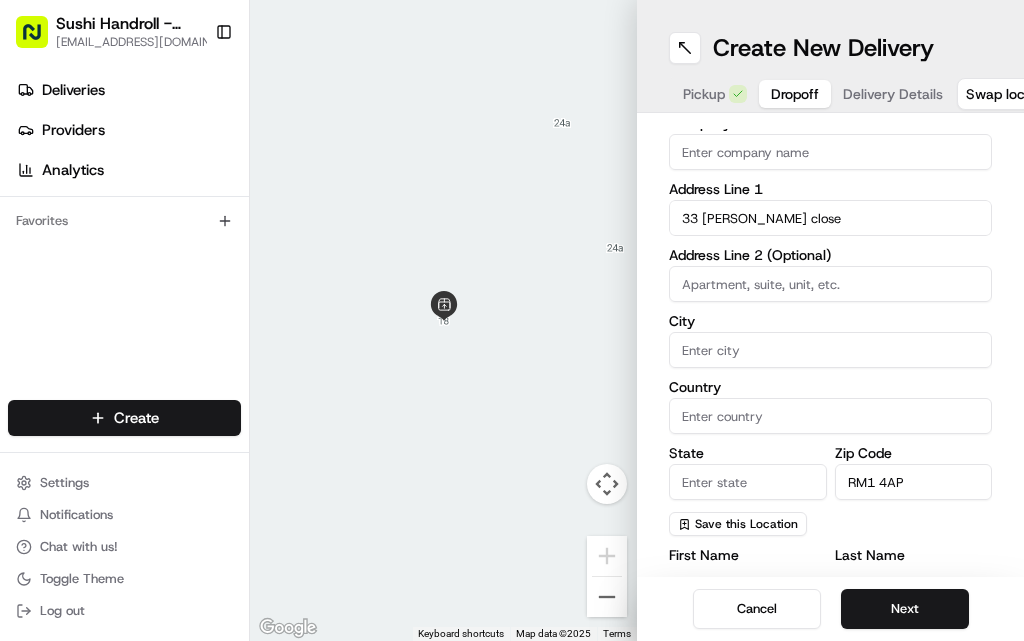 type on "[GEOGRAPHIC_DATA]" 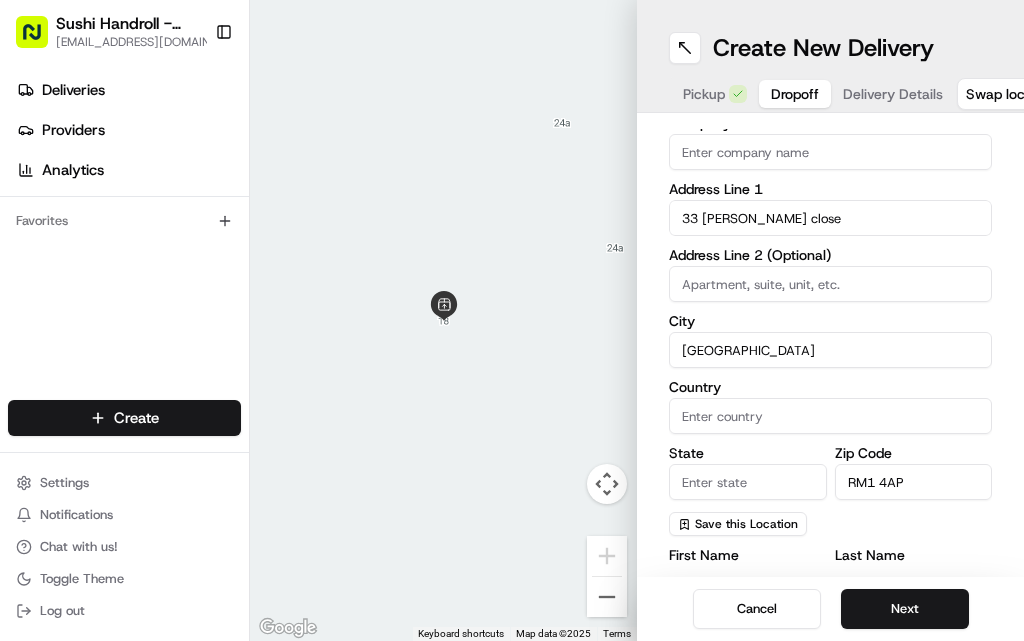 type on "sushi handroll limited" 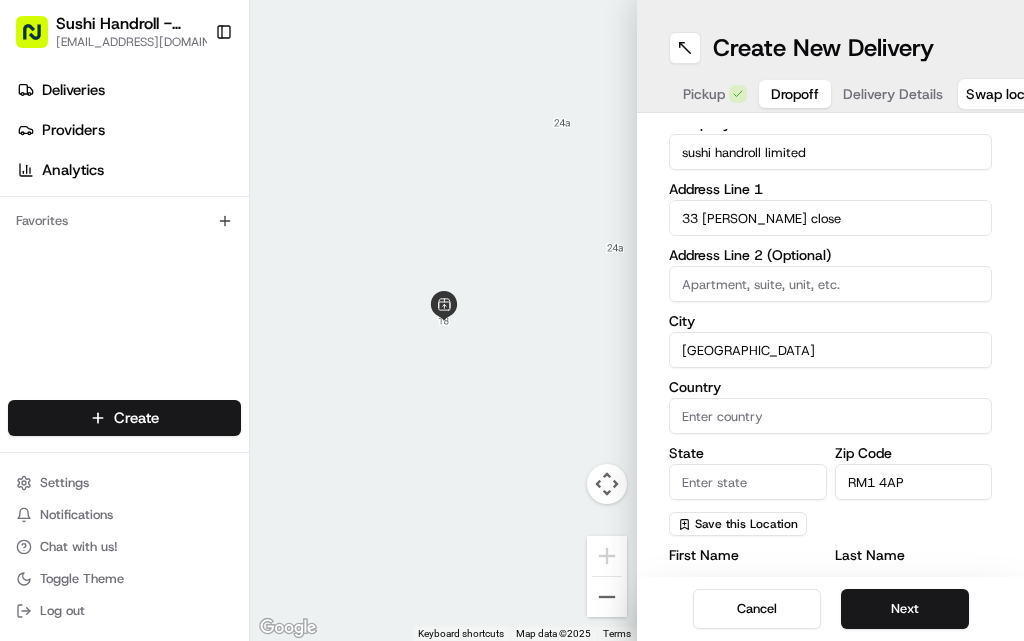 type on "[GEOGRAPHIC_DATA]" 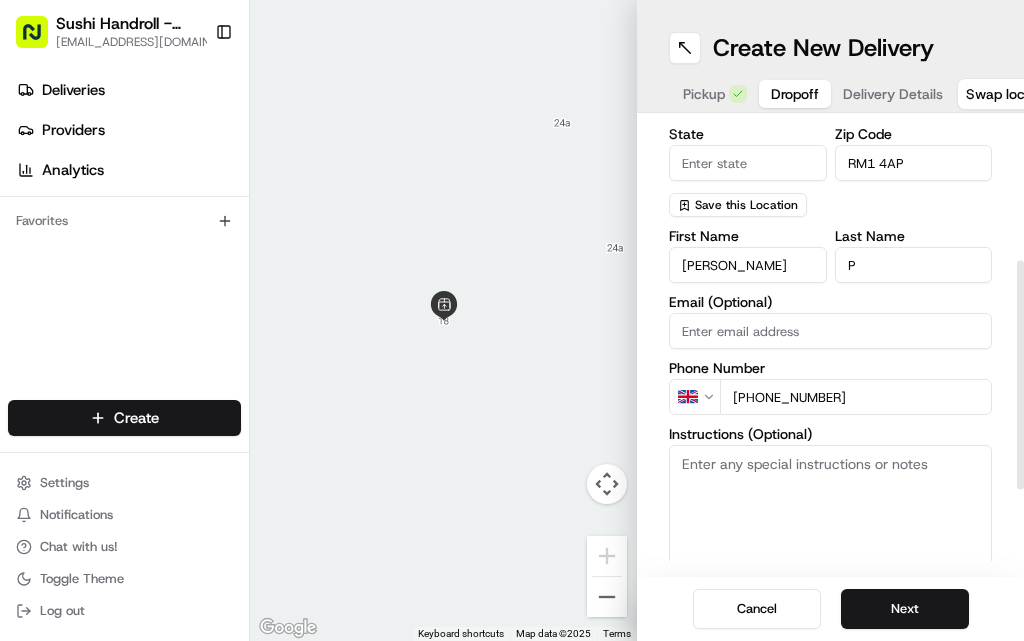 scroll, scrollTop: 442, scrollLeft: 0, axis: vertical 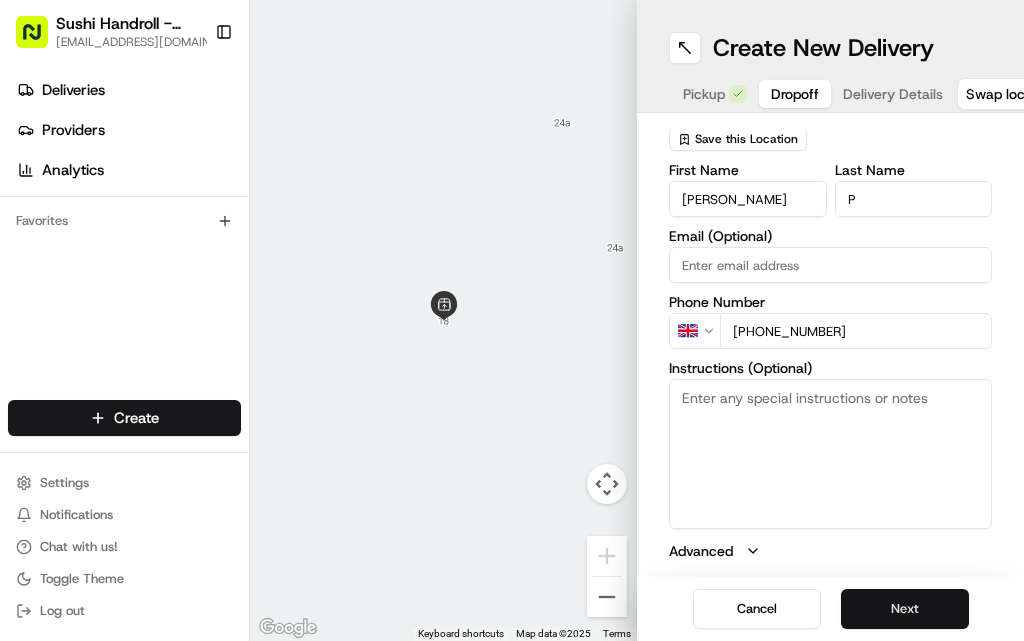click on "Next" at bounding box center [905, 609] 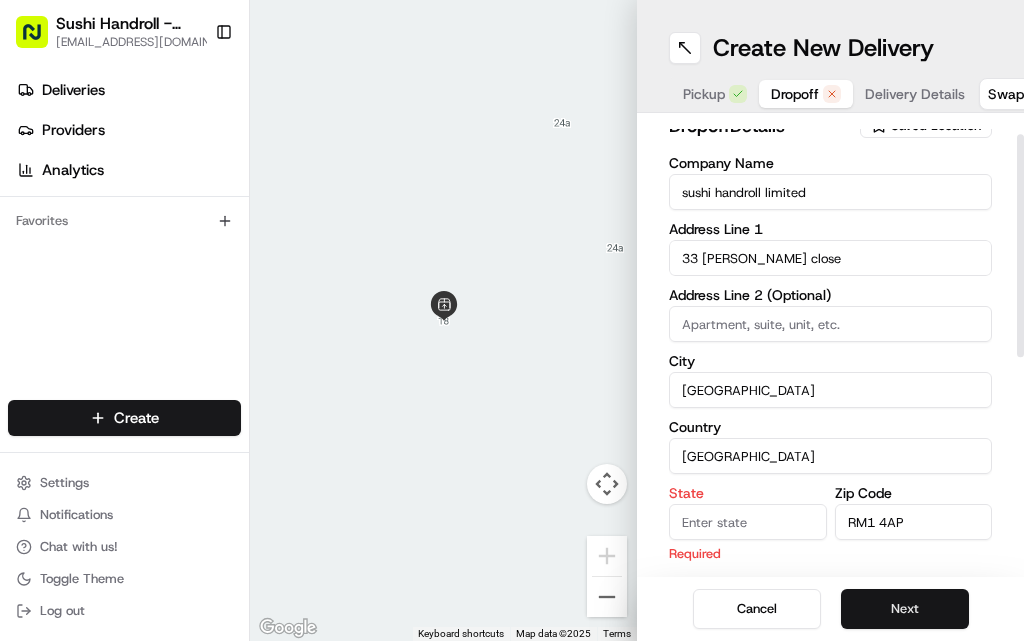 scroll, scrollTop: 0, scrollLeft: 0, axis: both 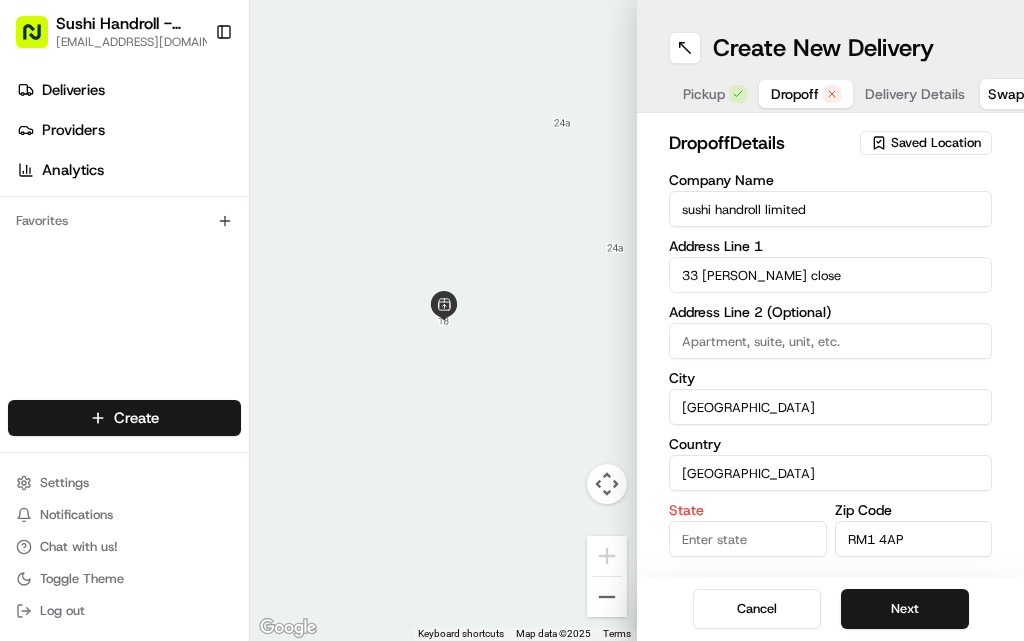 click on "sushi handroll limited" at bounding box center [830, 209] 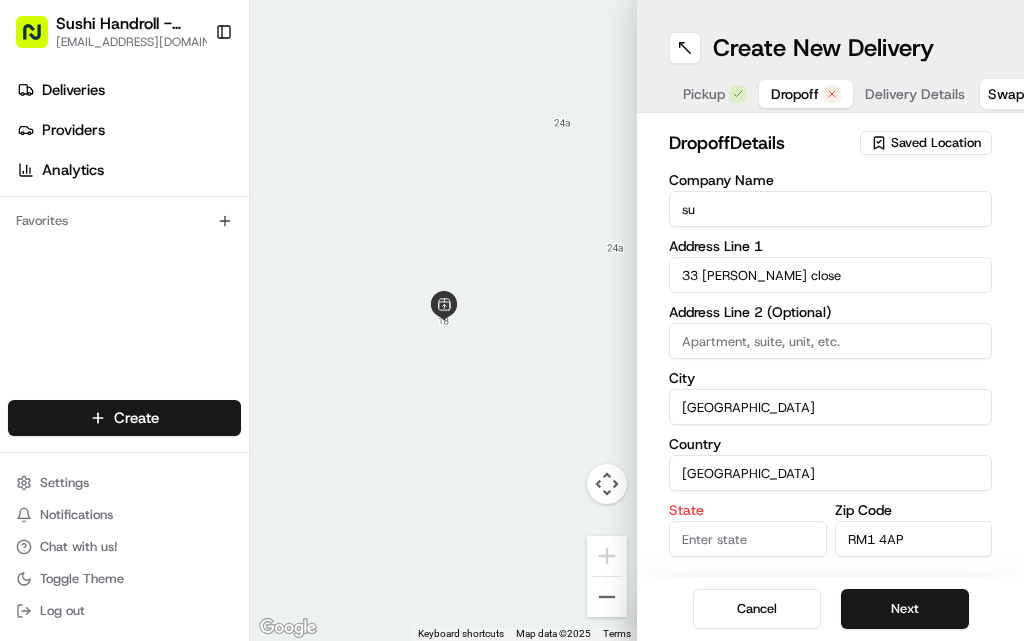type on "s" 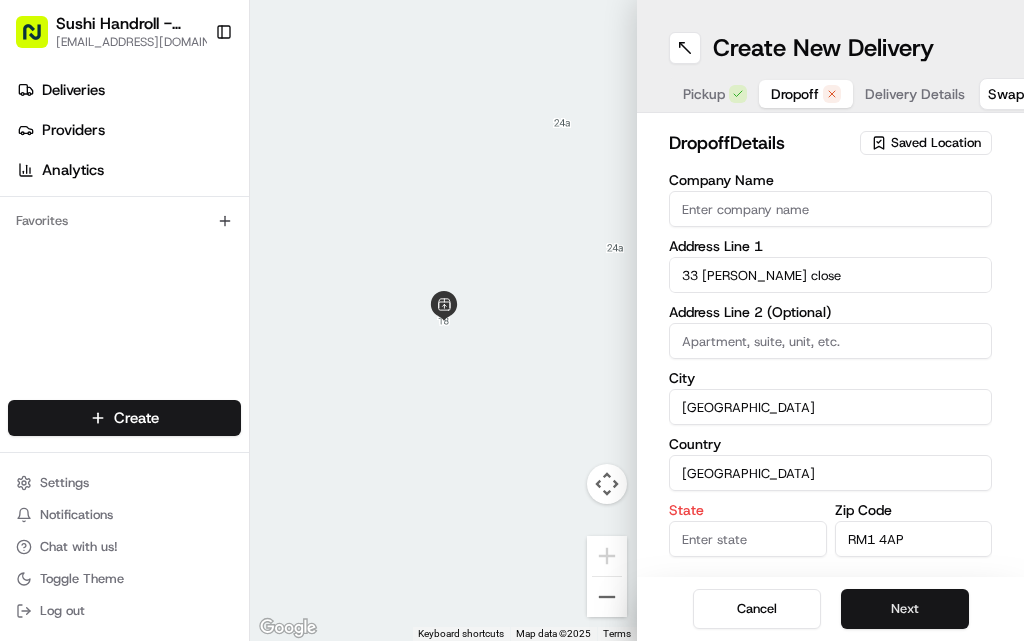 type 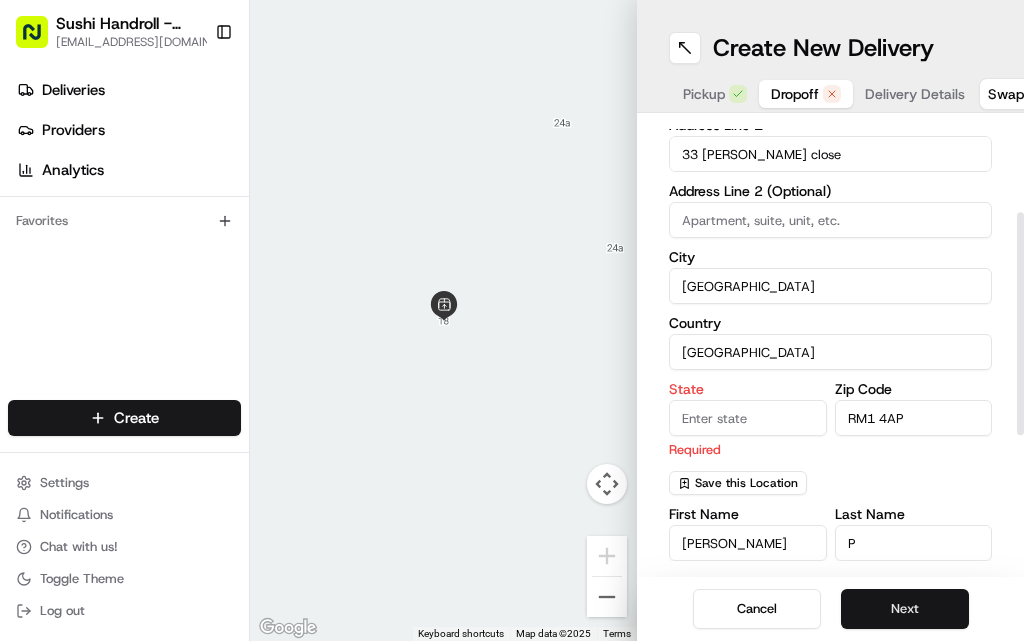 scroll, scrollTop: 235, scrollLeft: 0, axis: vertical 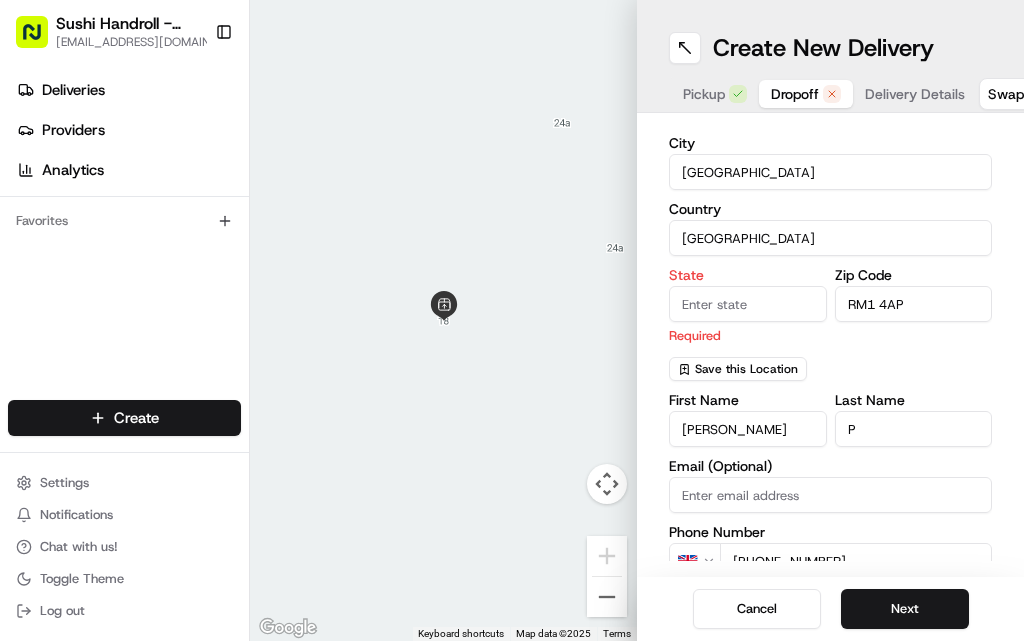 click on "State" at bounding box center (748, 304) 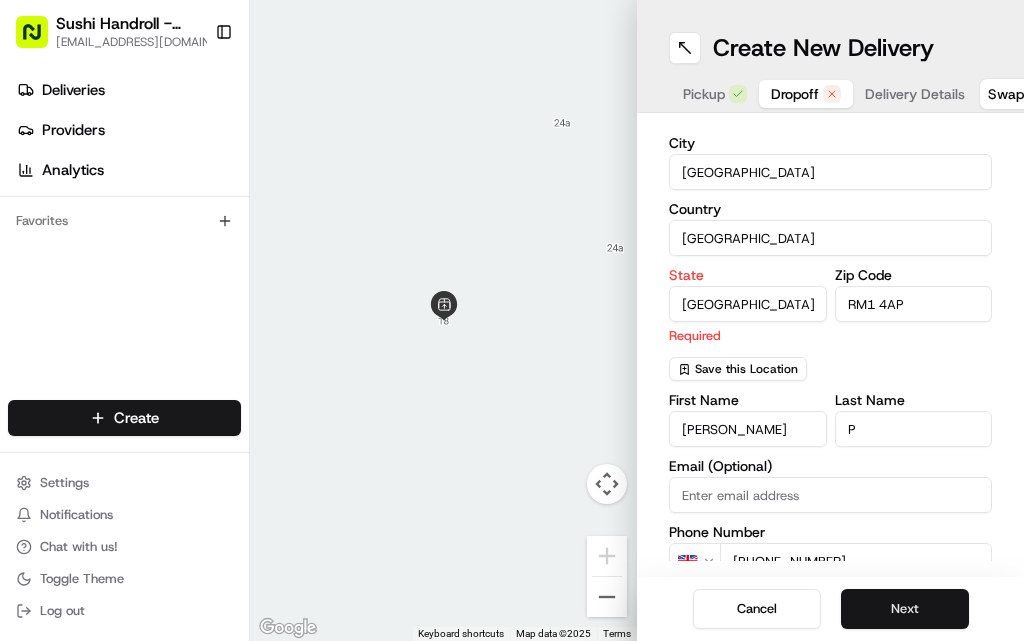 click on "Next" at bounding box center (905, 609) 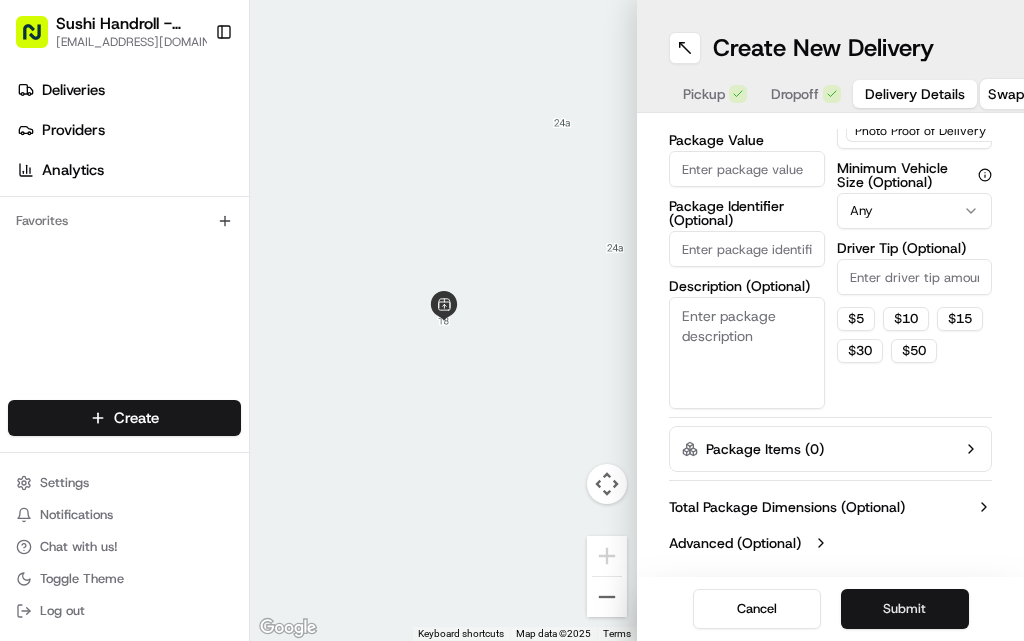 scroll, scrollTop: 212, scrollLeft: 0, axis: vertical 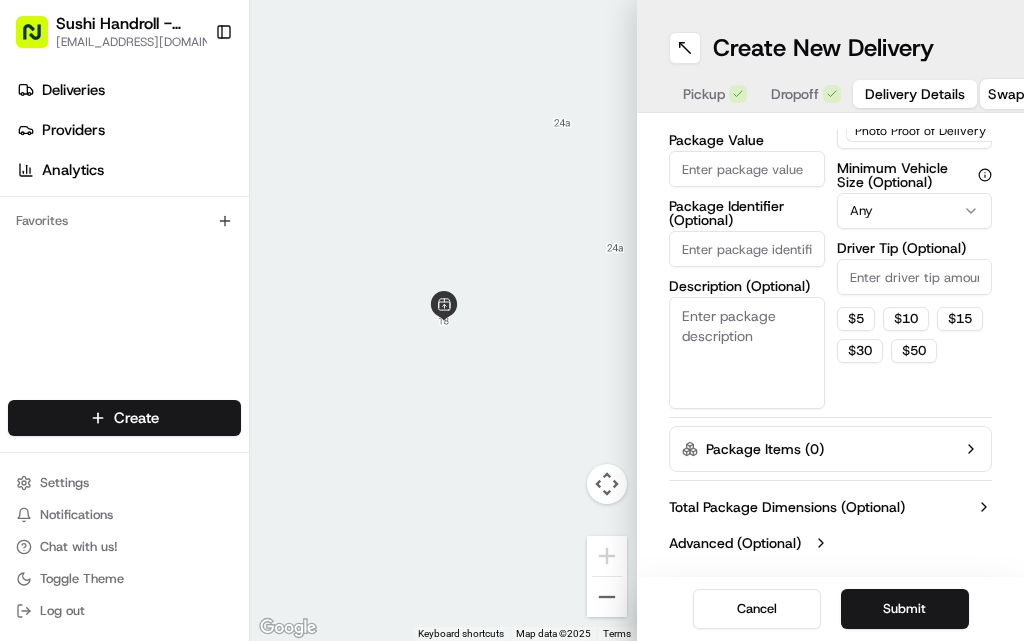 click on "Dropoff" at bounding box center (795, 94) 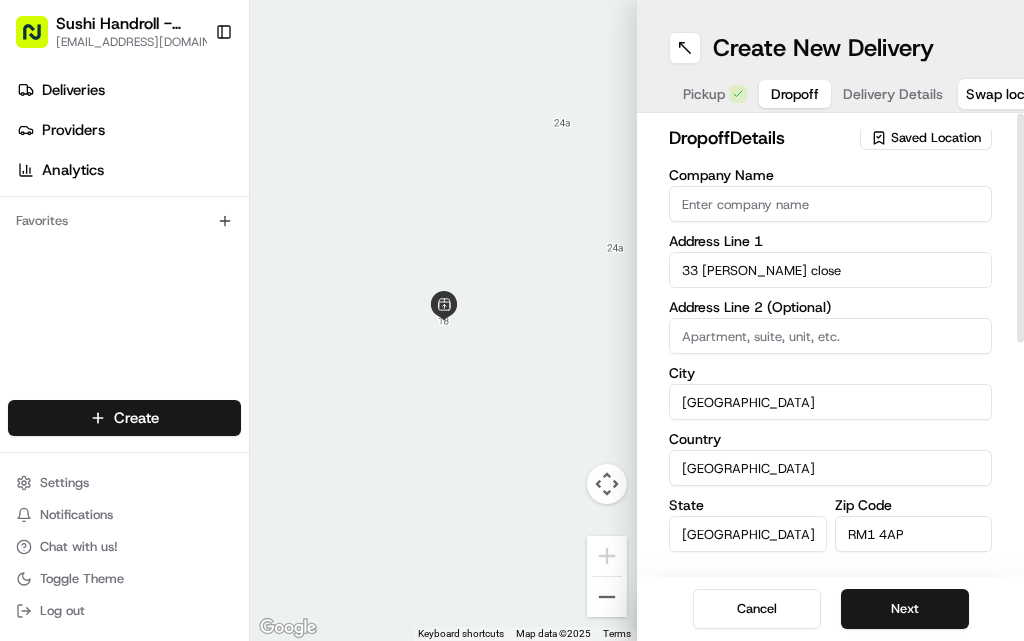 scroll, scrollTop: 0, scrollLeft: 0, axis: both 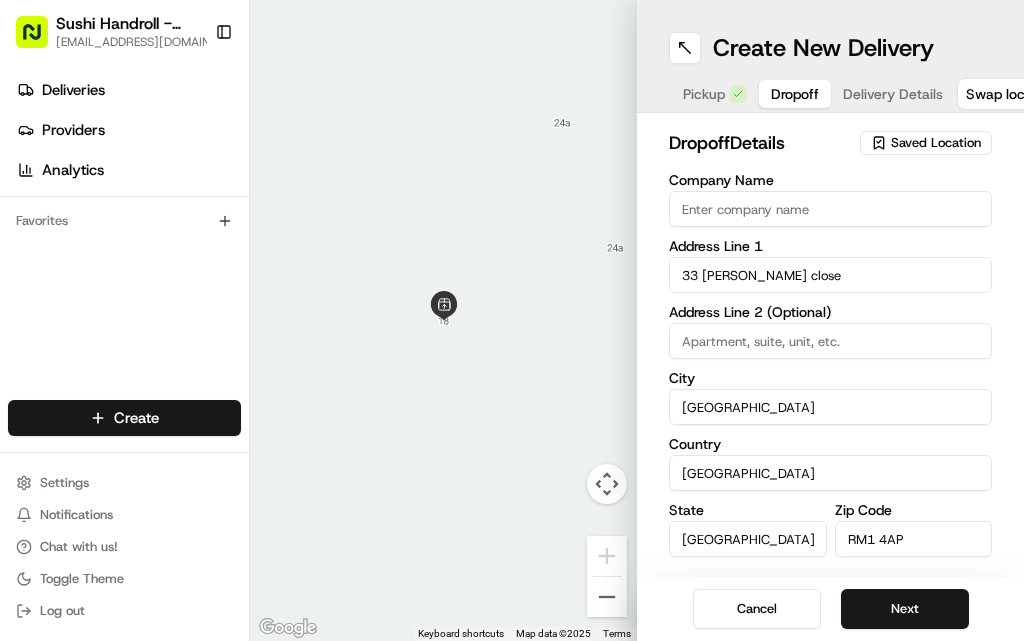 click on "33 [PERSON_NAME] close" at bounding box center (830, 275) 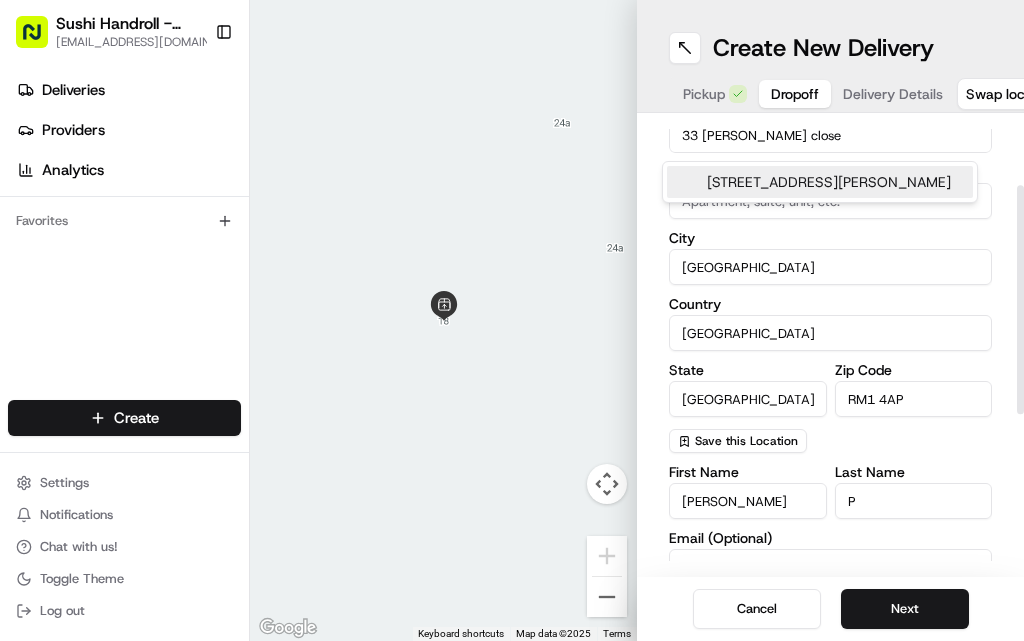 scroll, scrollTop: 142, scrollLeft: 0, axis: vertical 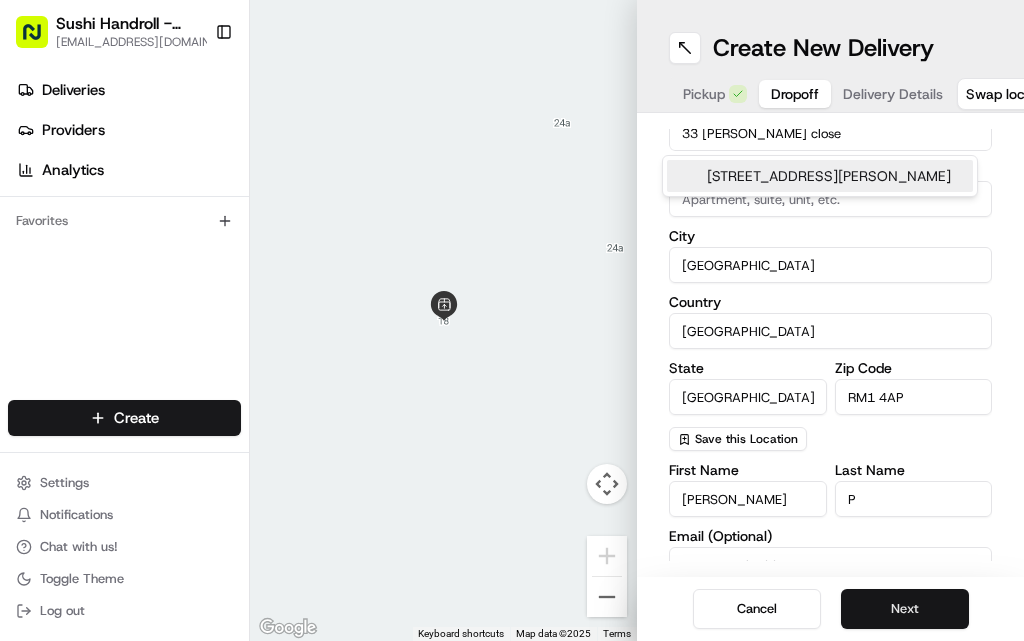 click on "Next" at bounding box center [905, 609] 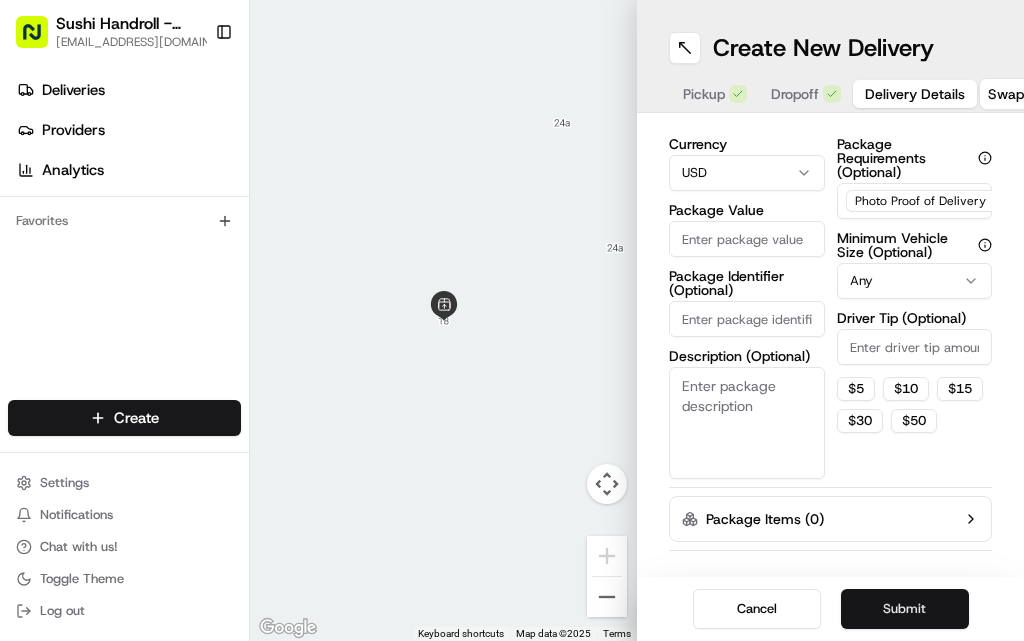 click on "Sushi Handroll - [PERSON_NAME] [PERSON_NAME][EMAIL_ADDRESS][DOMAIN_NAME] Toggle Sidebar Deliveries Providers Analytics Favorites Main Menu Members & Organization Organization Users Roles Preferences Customization Tracking Orchestration Automations Locations Pickup Locations Dropoff Locations Billing Billing Refund Requests Integrations Notification Triggers Webhooks API Keys Request Logs Create Settings Notifications Chat with us! Toggle Theme Log out To navigate the map with touch gestures double-tap and hold your finger on the map, then drag the map. ← Move left → Move right ↑ Move up ↓ Move down + Zoom in - Zoom out Home Jump left by 75% End Jump right by 75% Page Up Jump up by 75% Page Down Jump down by 75% Keyboard shortcuts Map Data Map data ©2025 Map data ©2025 1 m  Click to toggle between metric and imperial units Terms Report a map error Create New Delivery Pickup Dropoff Delivery Details Swap locations Delivery Details now scheduled Items Count (Optional) Currency USD Package Value Any $ 5 $" at bounding box center (512, 320) 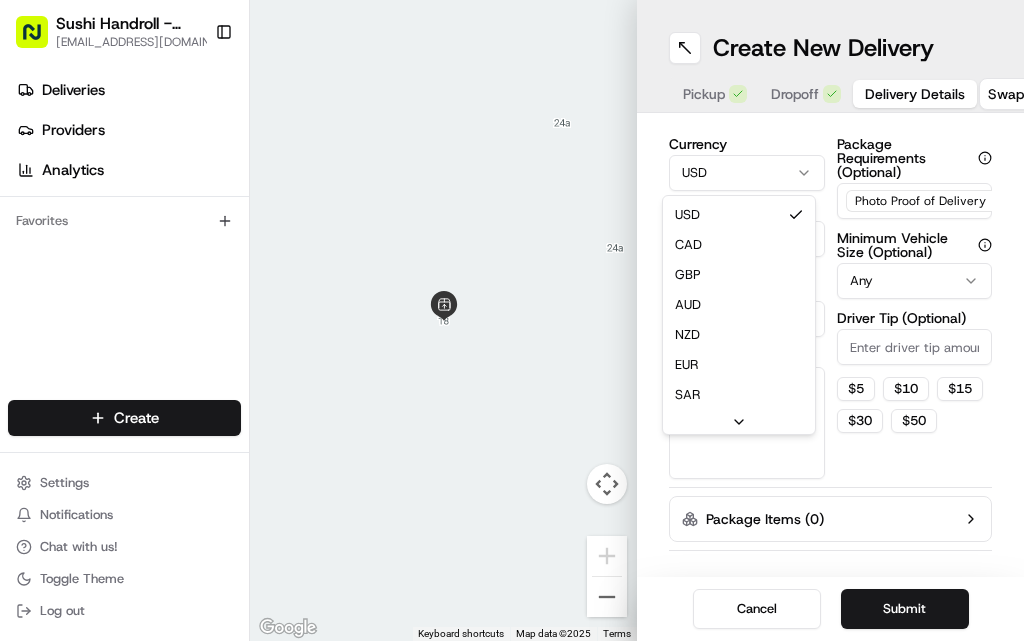 click on "Package Identifier (Optional)" at bounding box center (747, 283) 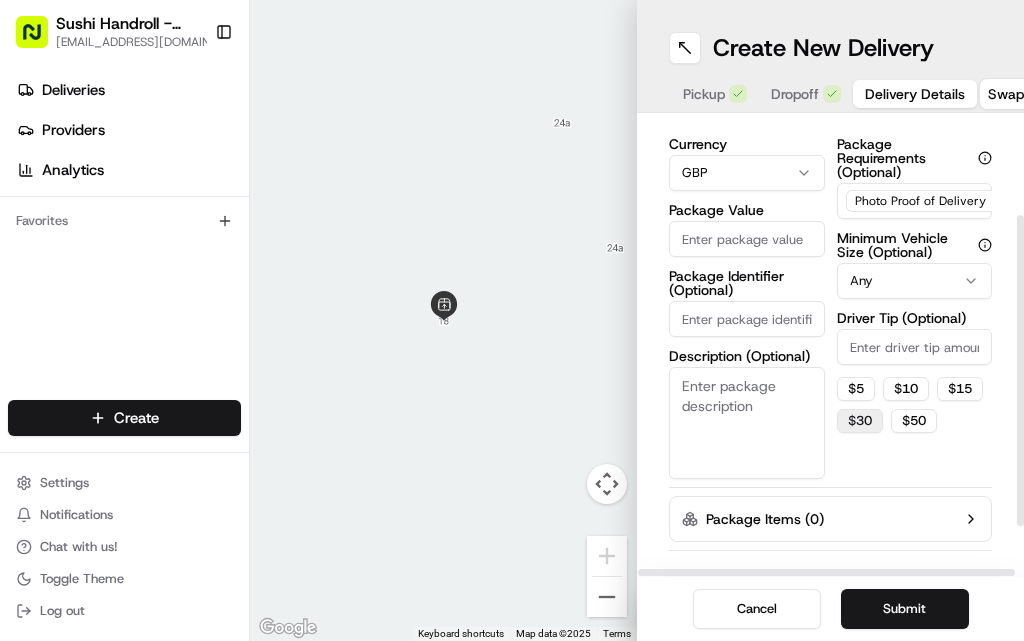 click on "$ 30" at bounding box center (860, 421) 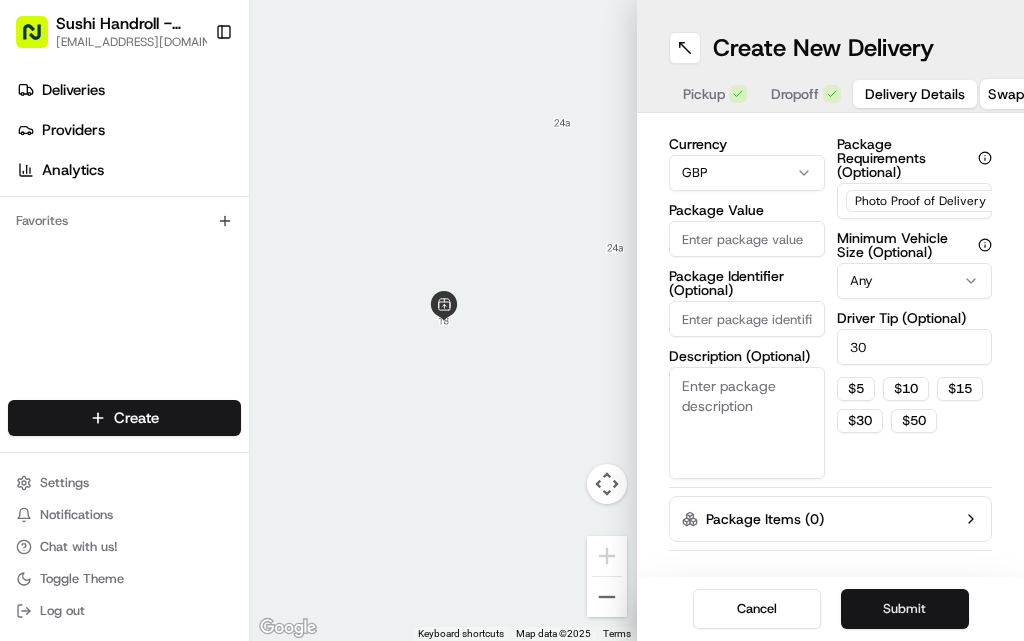 click on "Submit" at bounding box center (905, 609) 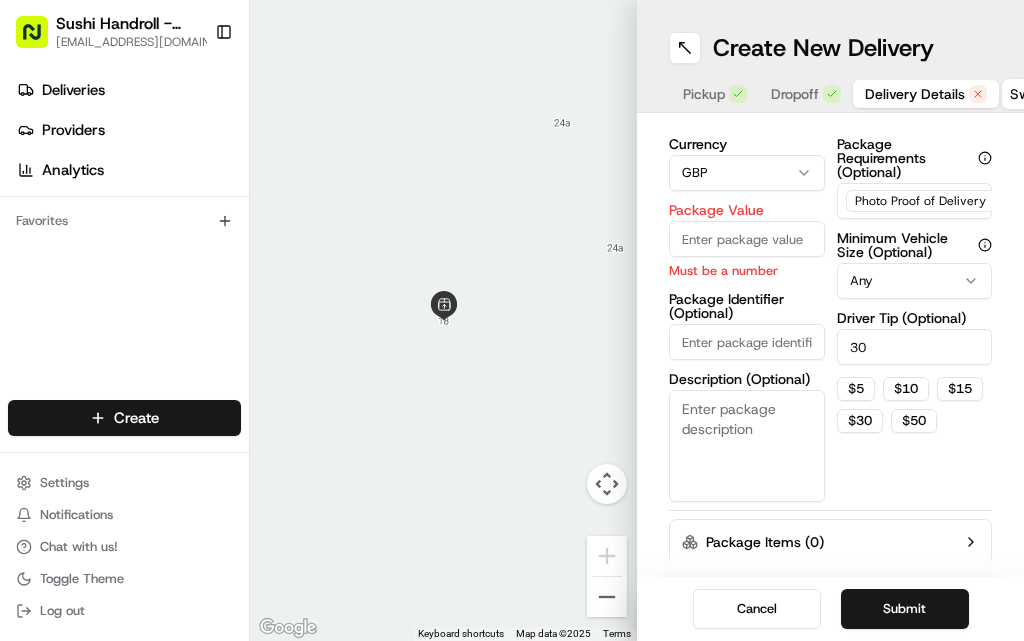 click on "Package Value" at bounding box center (747, 239) 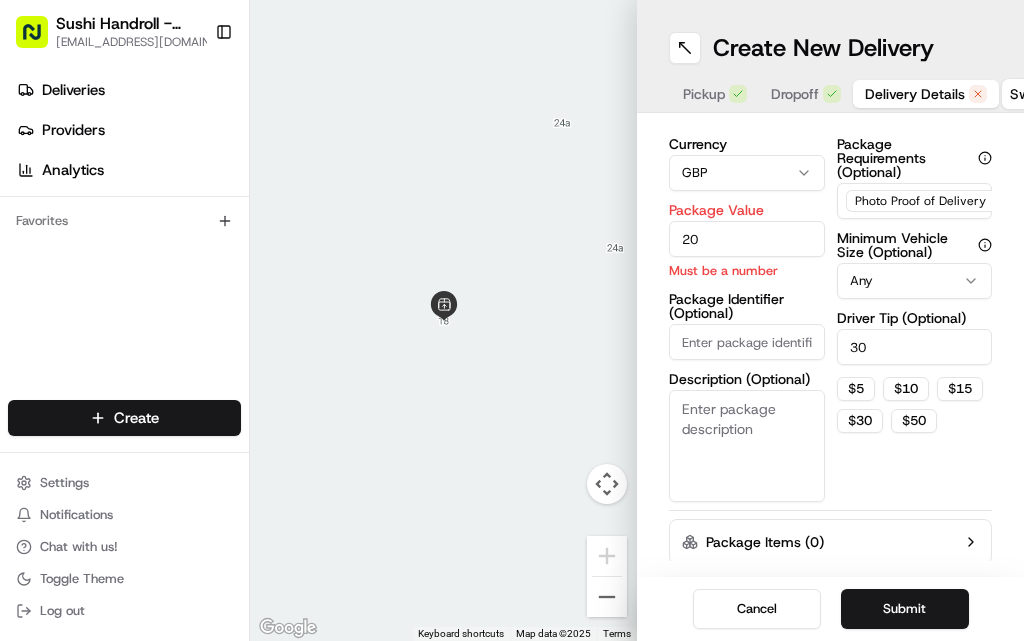 type on "2" 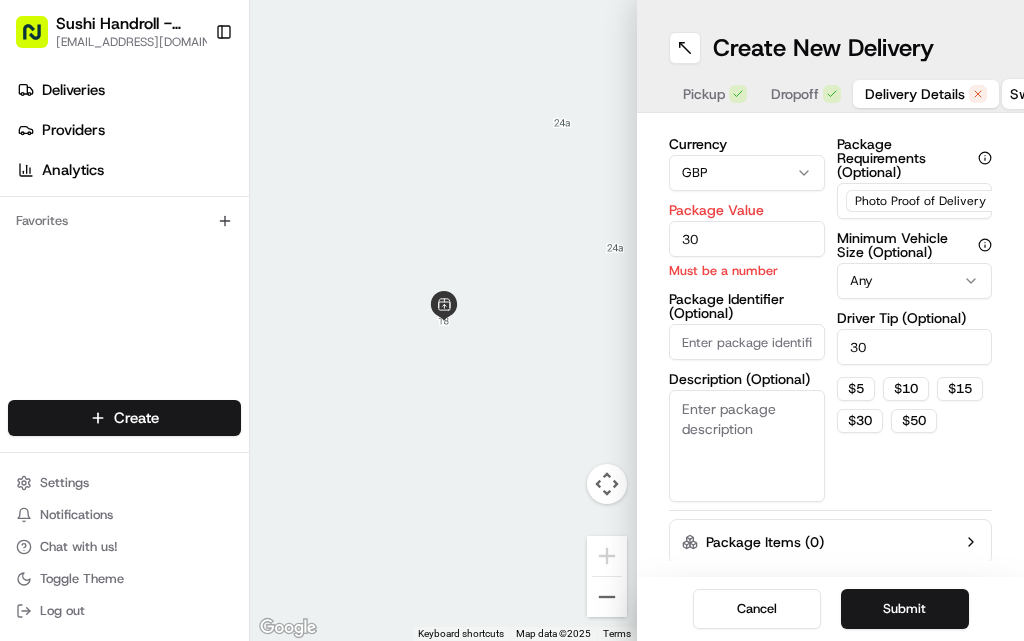 type on "30" 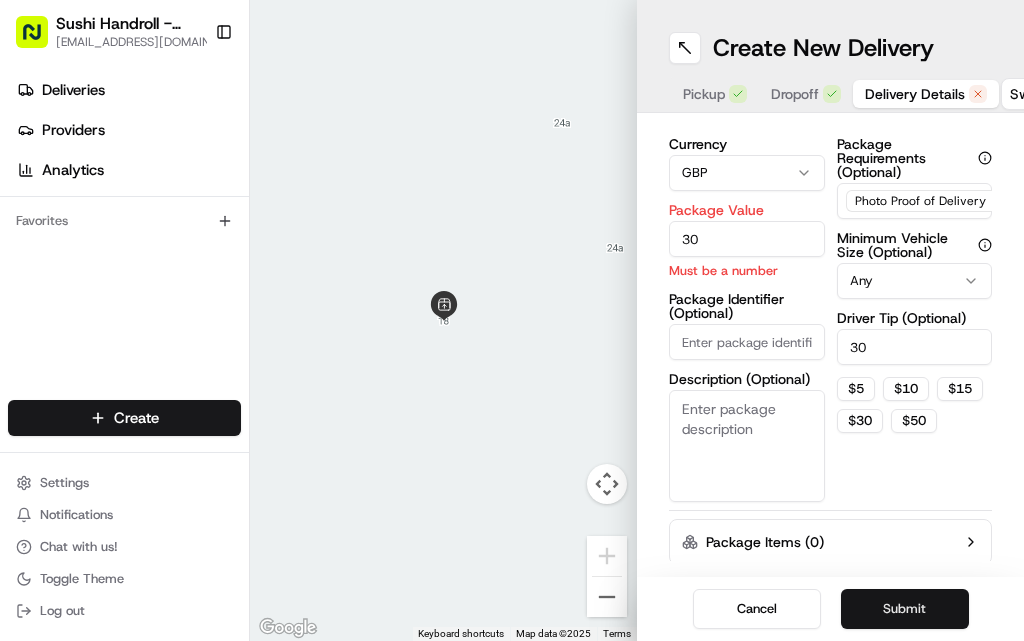 click on "Submit" at bounding box center (905, 609) 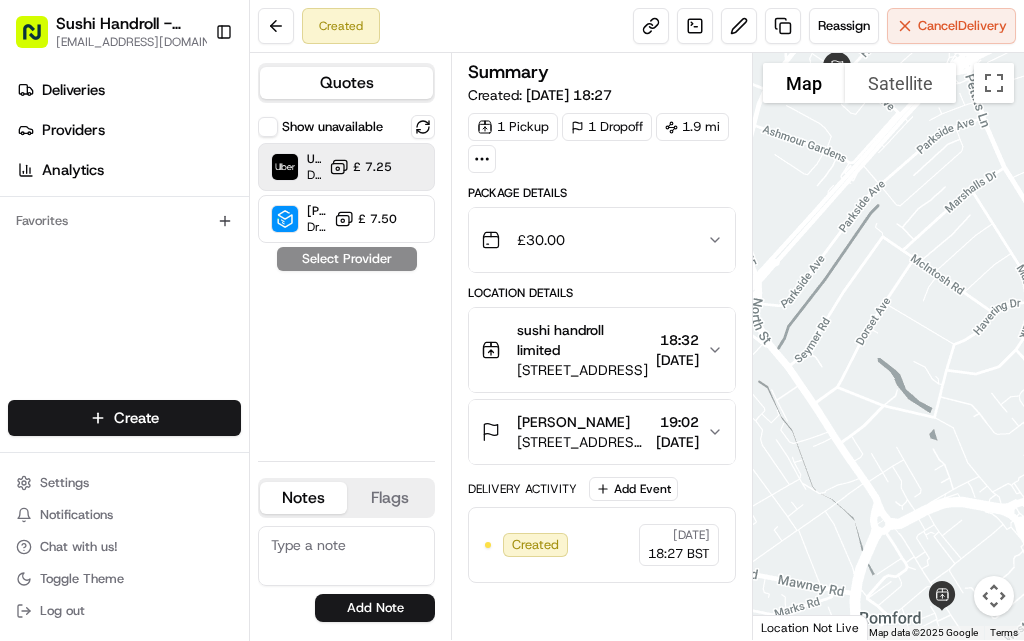 click on "£   7.25" at bounding box center [372, 167] 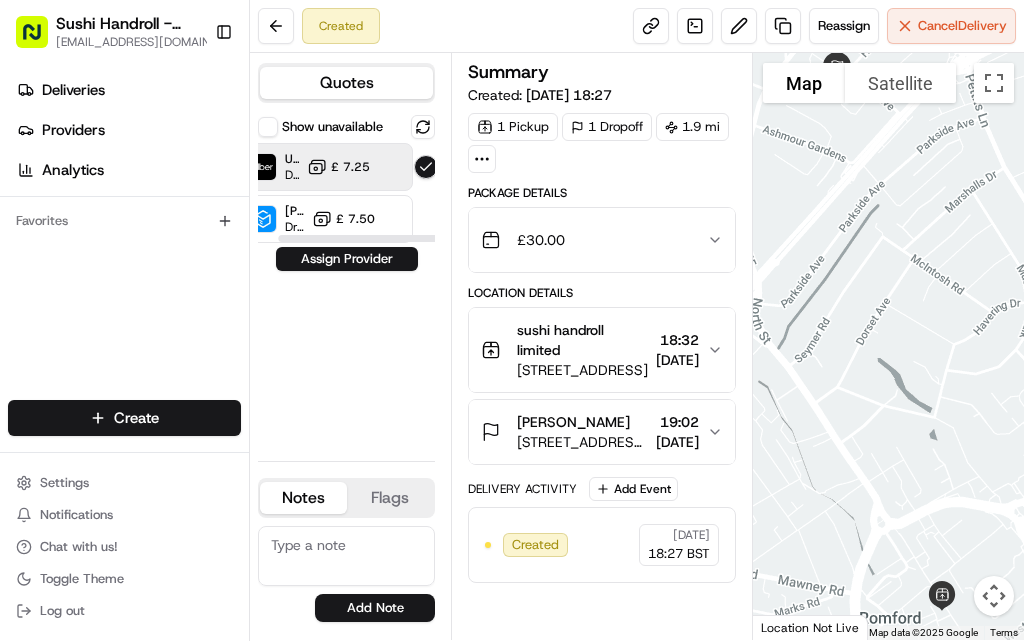 scroll, scrollTop: 0, scrollLeft: 0, axis: both 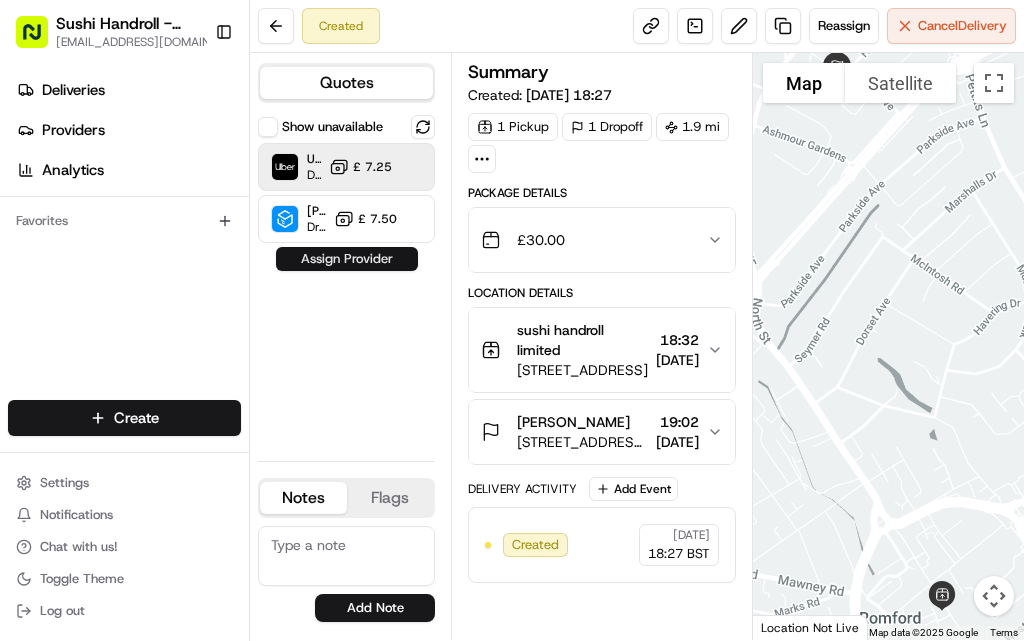 click on "Assign Provider" at bounding box center [347, 259] 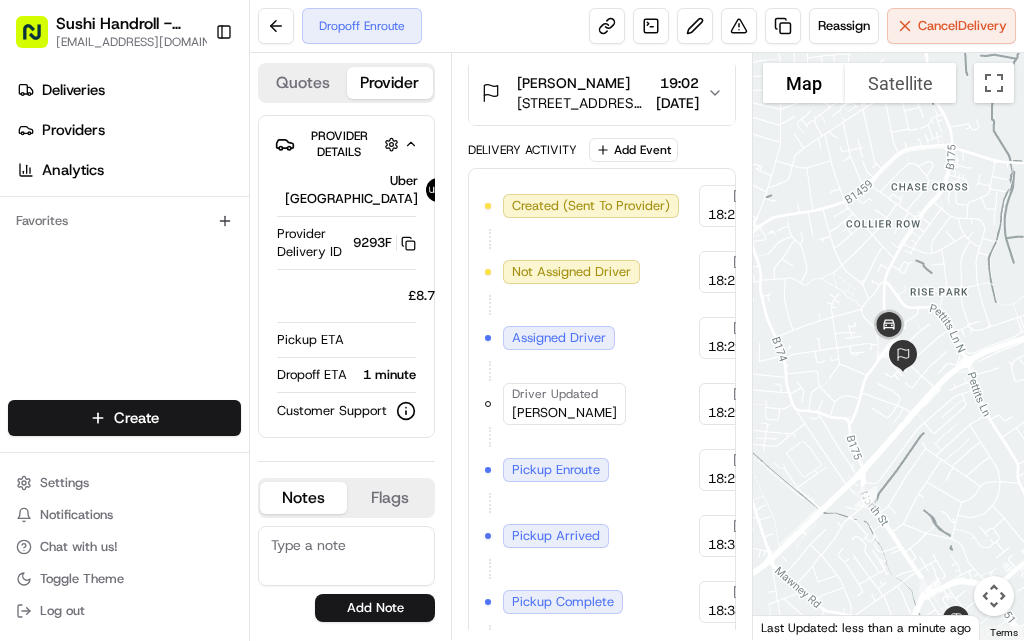 scroll, scrollTop: 415, scrollLeft: 0, axis: vertical 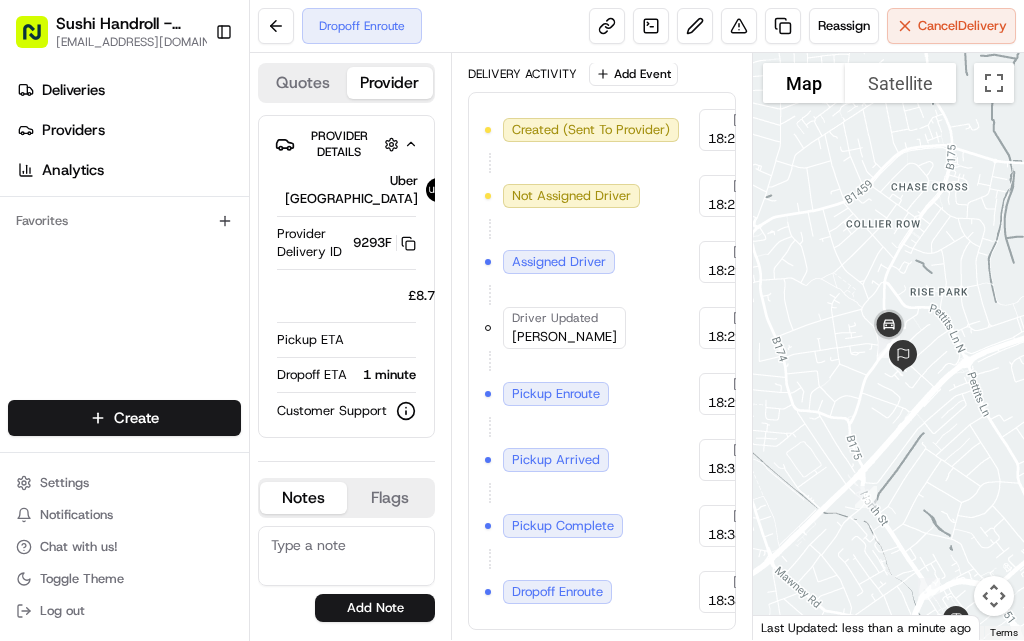click on "Delivery Activity" at bounding box center (522, 74) 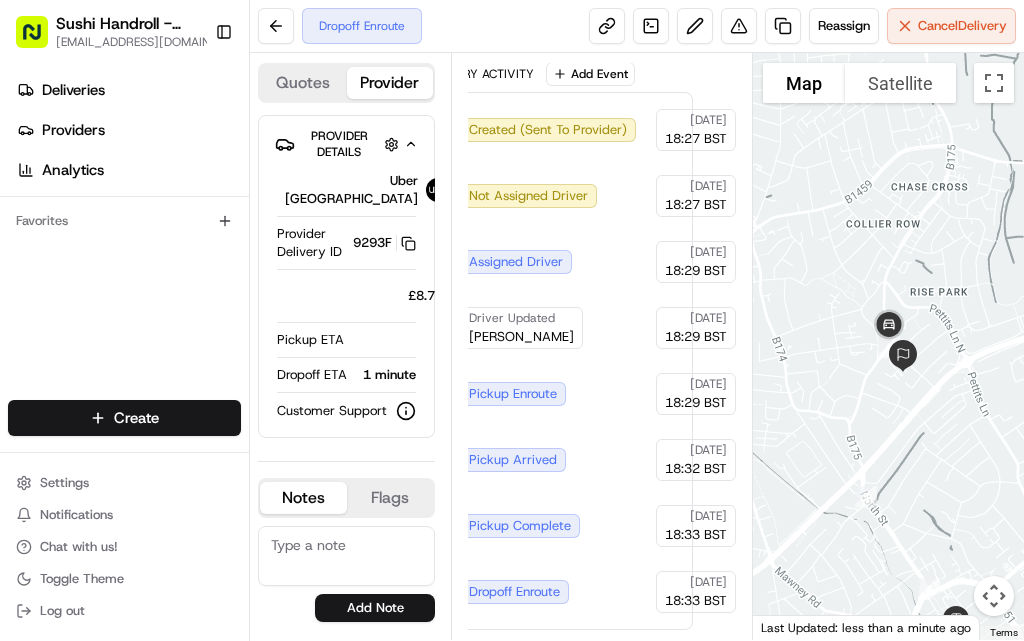scroll, scrollTop: 415, scrollLeft: 0, axis: vertical 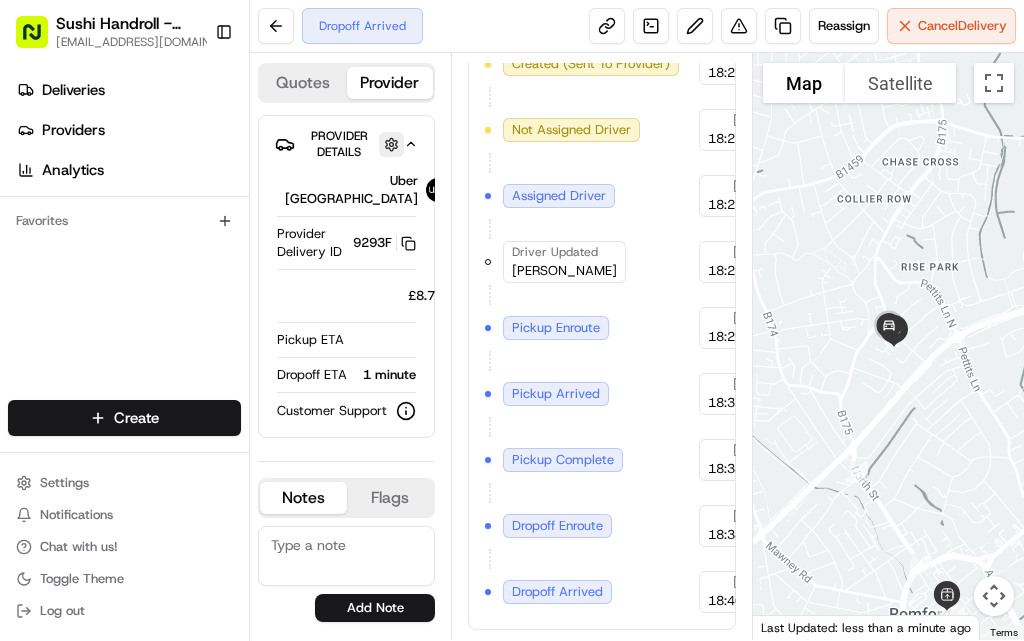 click at bounding box center [391, 144] 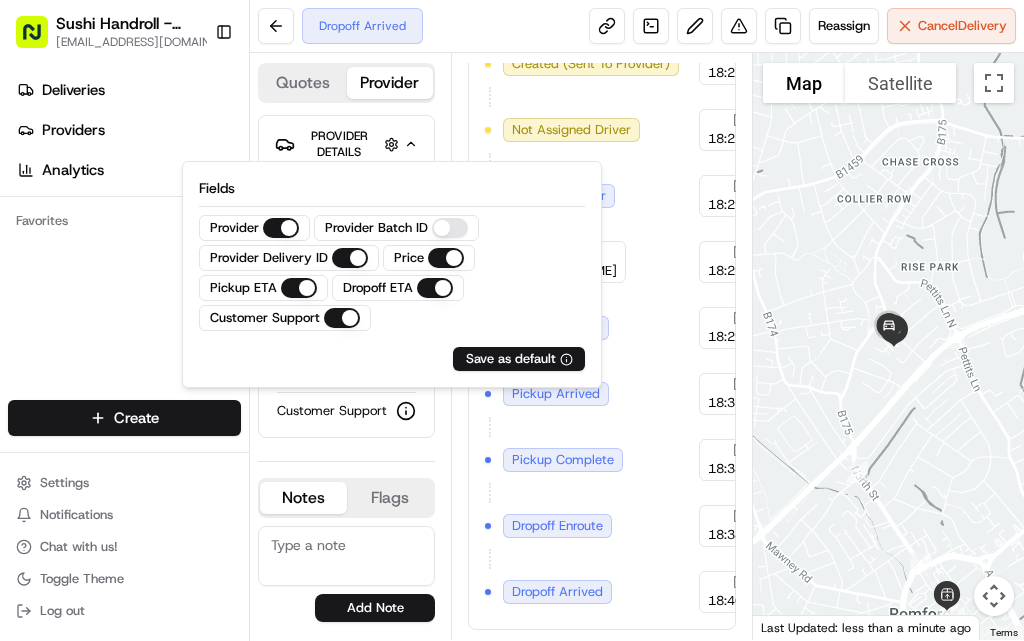 click on "Deliveries Providers Analytics Favorites" at bounding box center [124, 240] 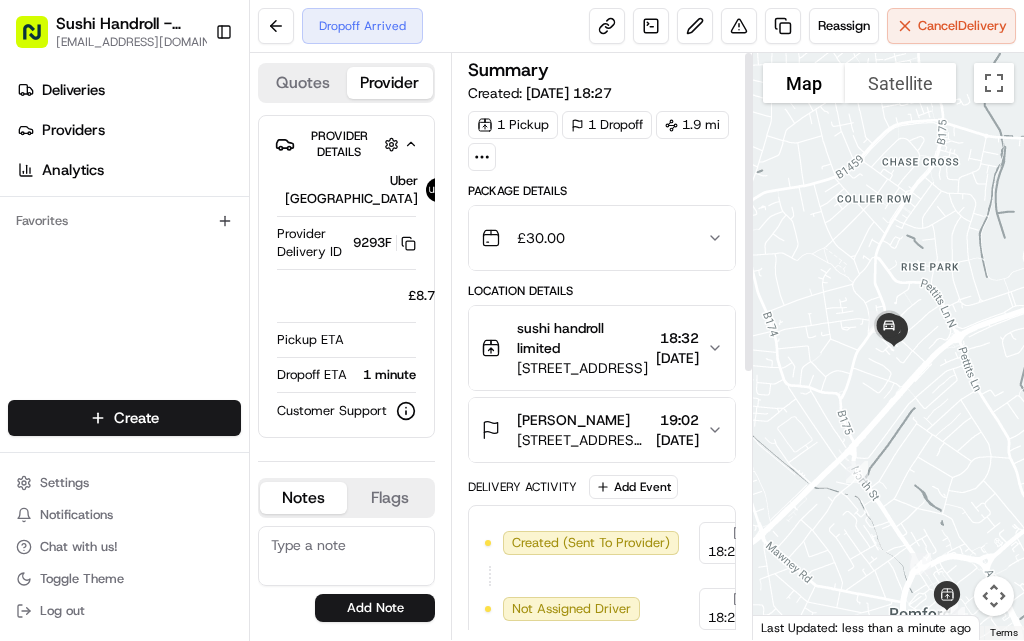 scroll, scrollTop: 0, scrollLeft: 0, axis: both 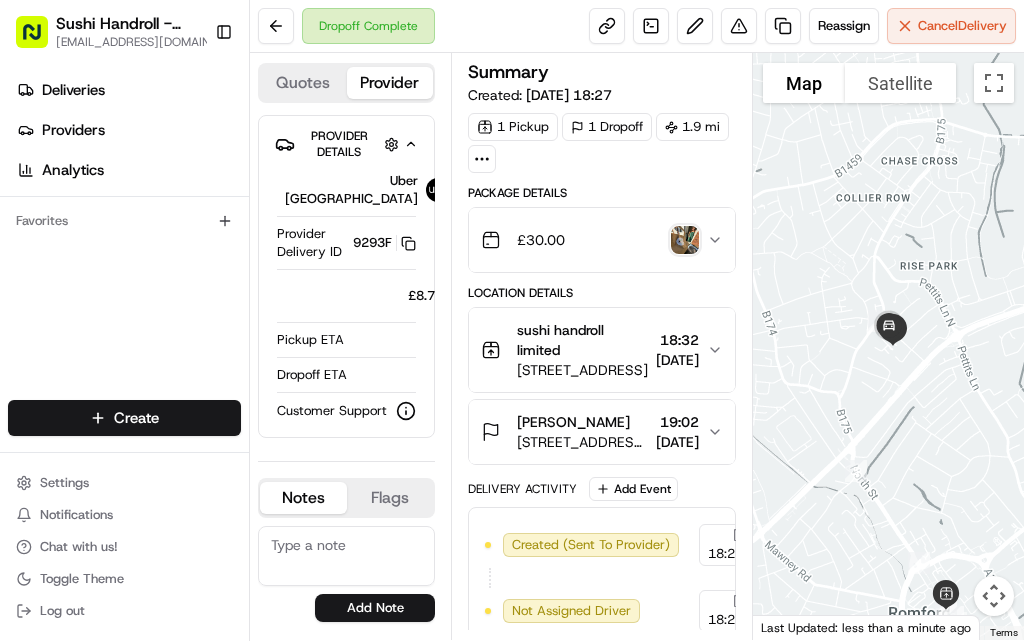 click on "[PERSON_NAME]" at bounding box center (573, 422) 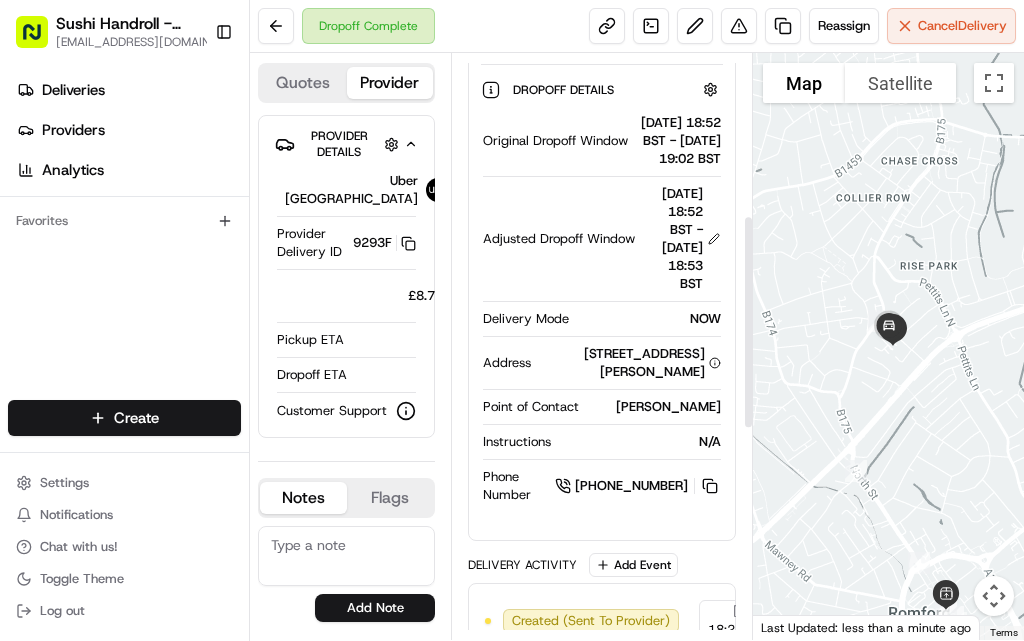 scroll, scrollTop: 450, scrollLeft: 0, axis: vertical 